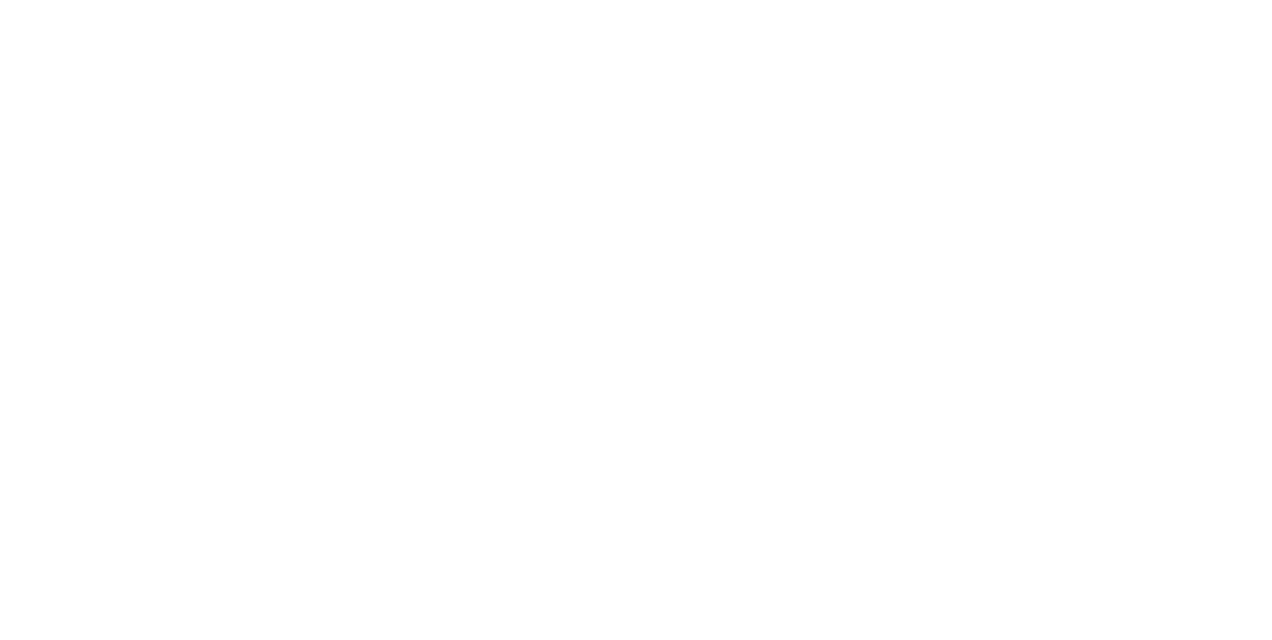 scroll, scrollTop: 0, scrollLeft: 0, axis: both 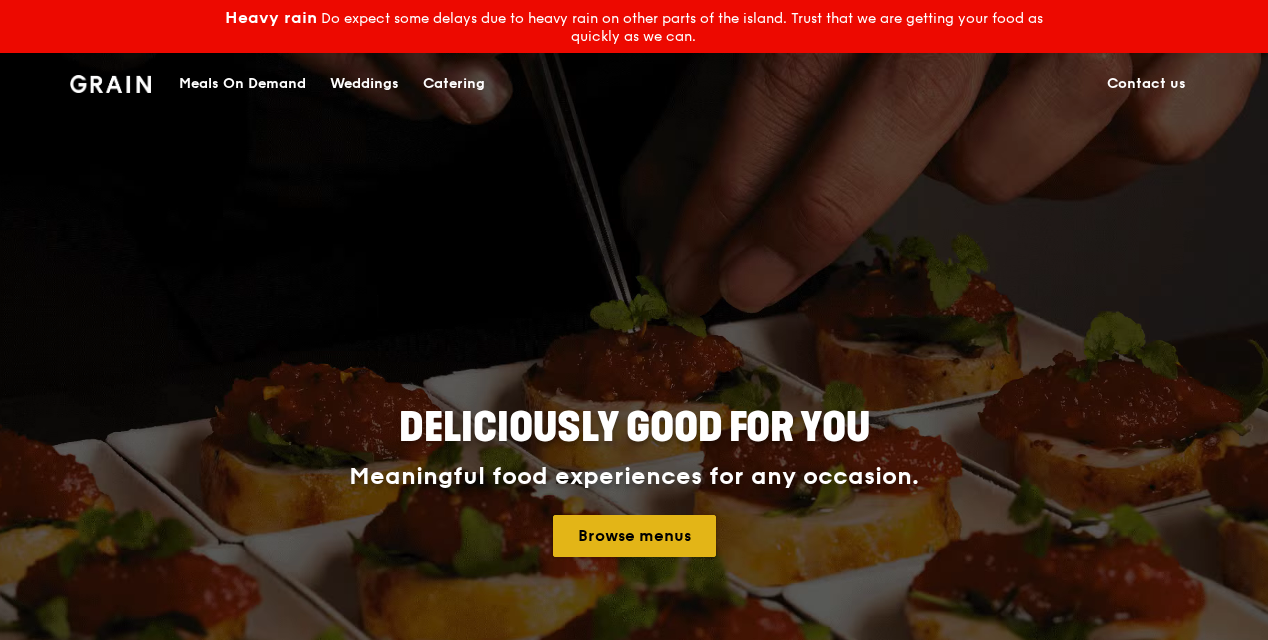 click on "Browse menus" at bounding box center (634, 536) 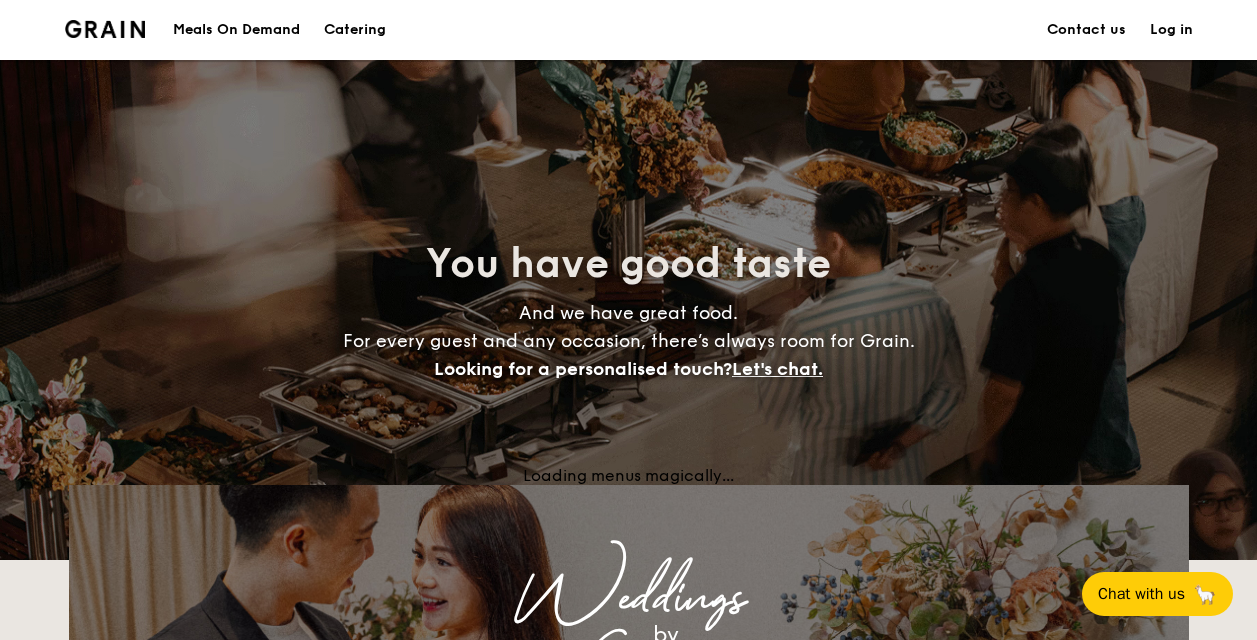 scroll, scrollTop: 0, scrollLeft: 0, axis: both 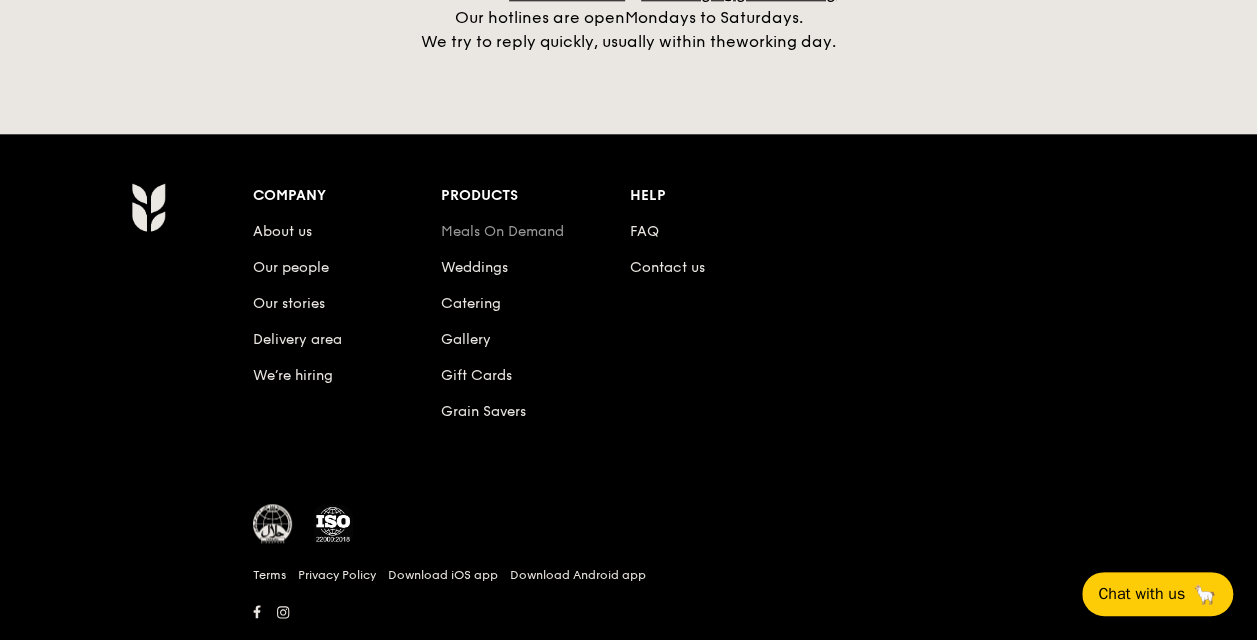 click on "Meals On Demand" at bounding box center (502, 231) 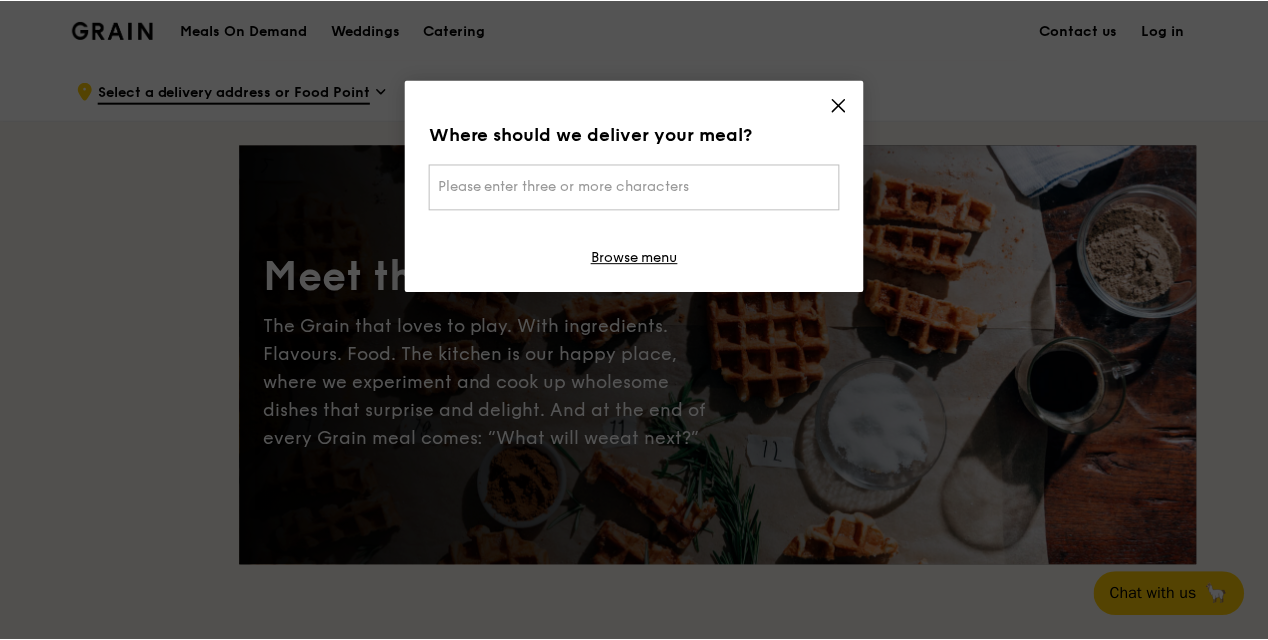 scroll, scrollTop: 0, scrollLeft: 0, axis: both 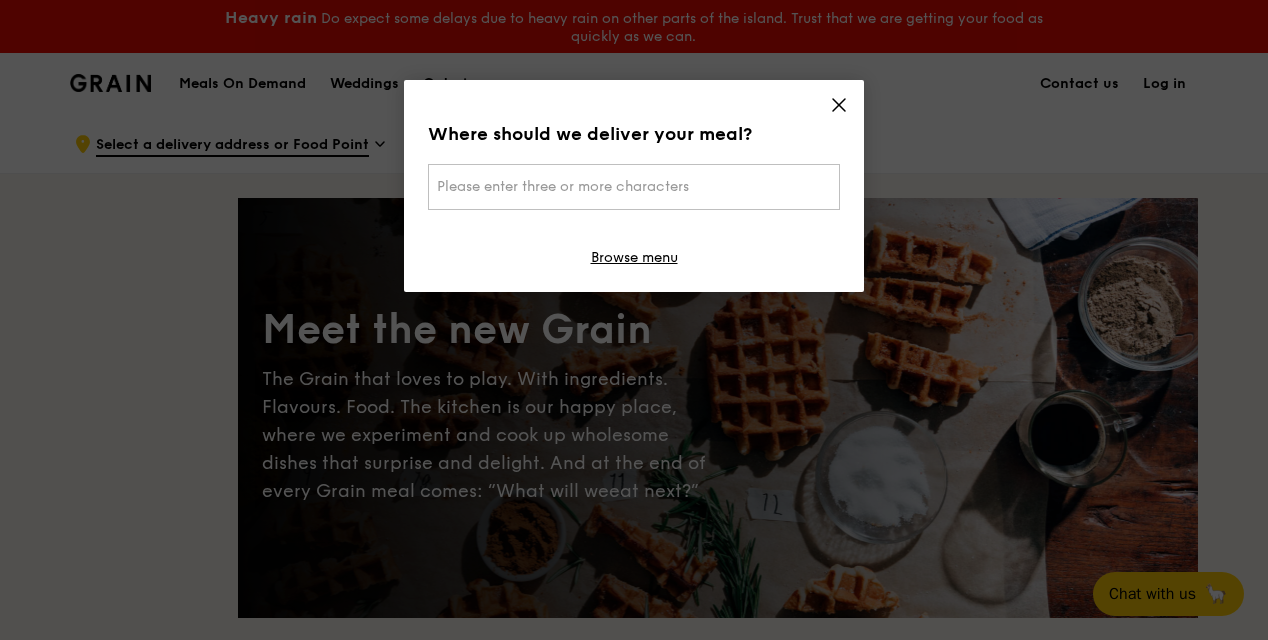 click on "Please enter three or more characters" at bounding box center [634, 187] 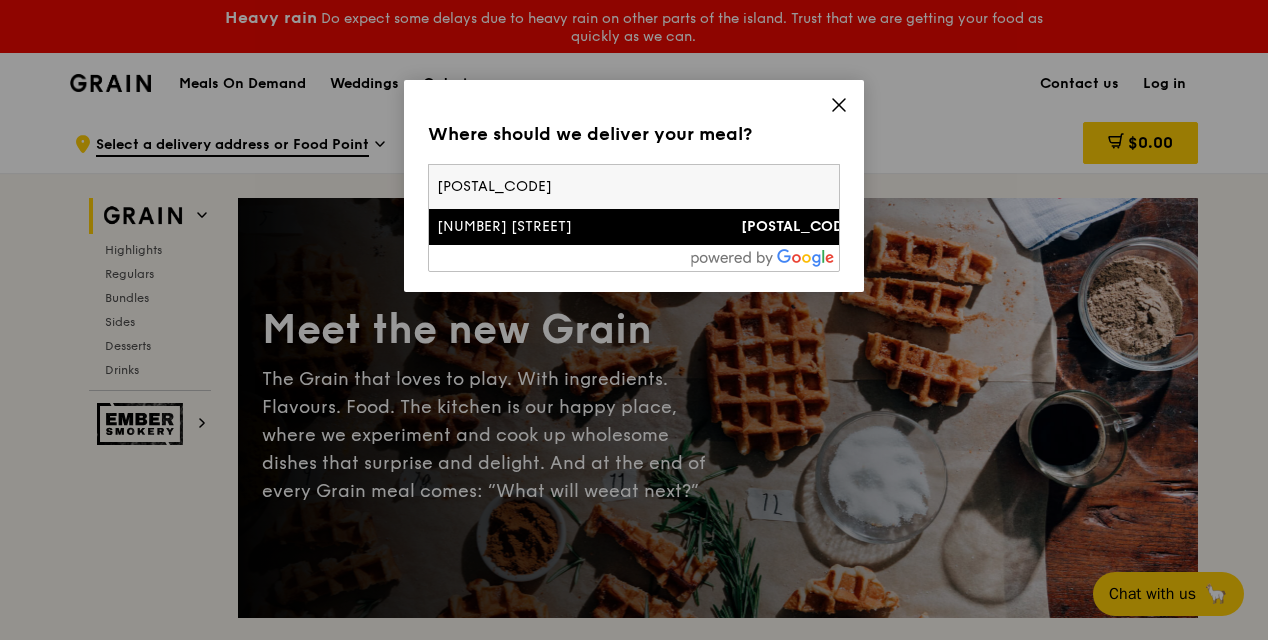 type on "[POSTAL_CODE]" 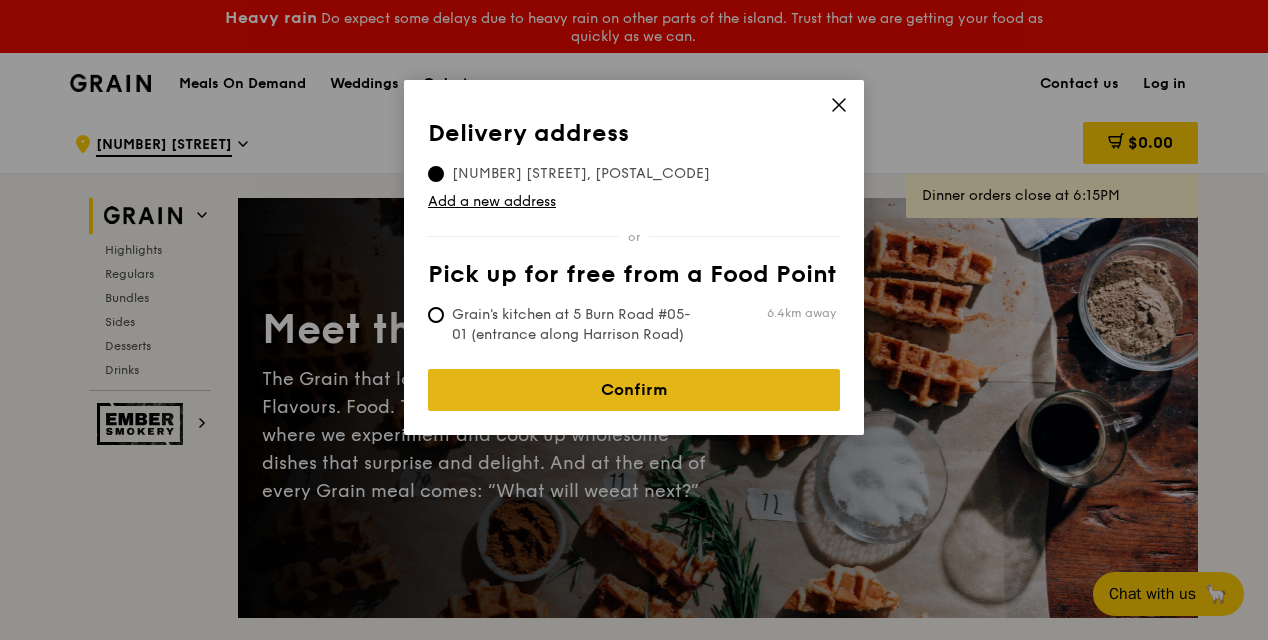 click on "Confirm" at bounding box center (634, 390) 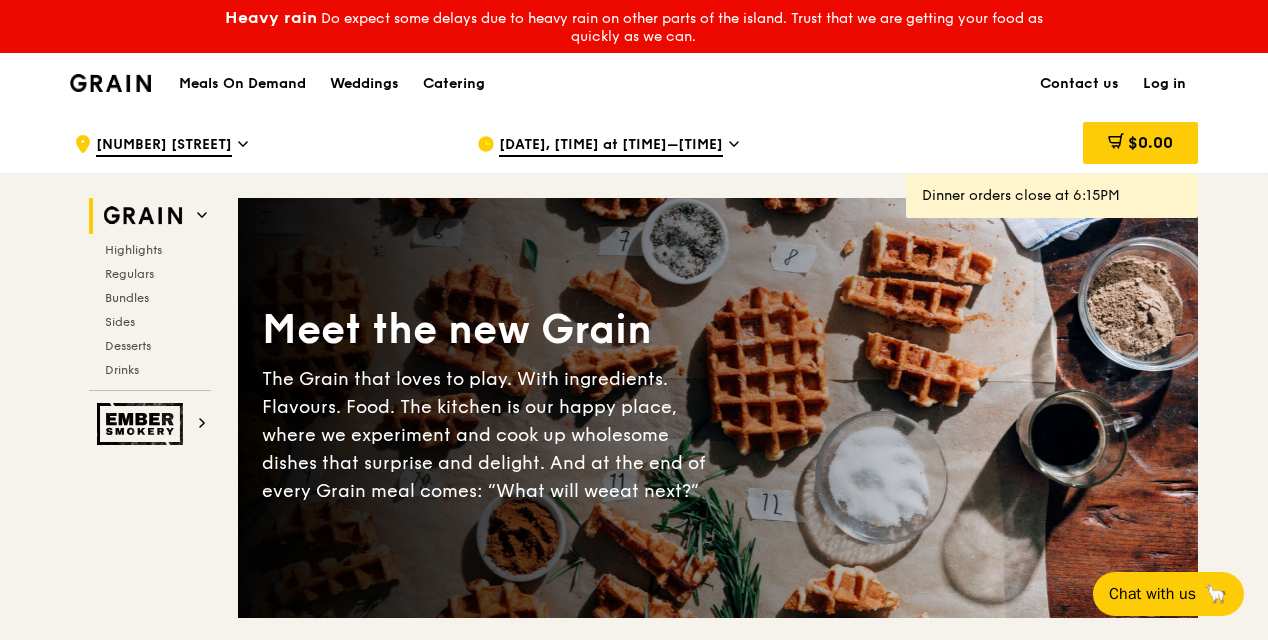 click 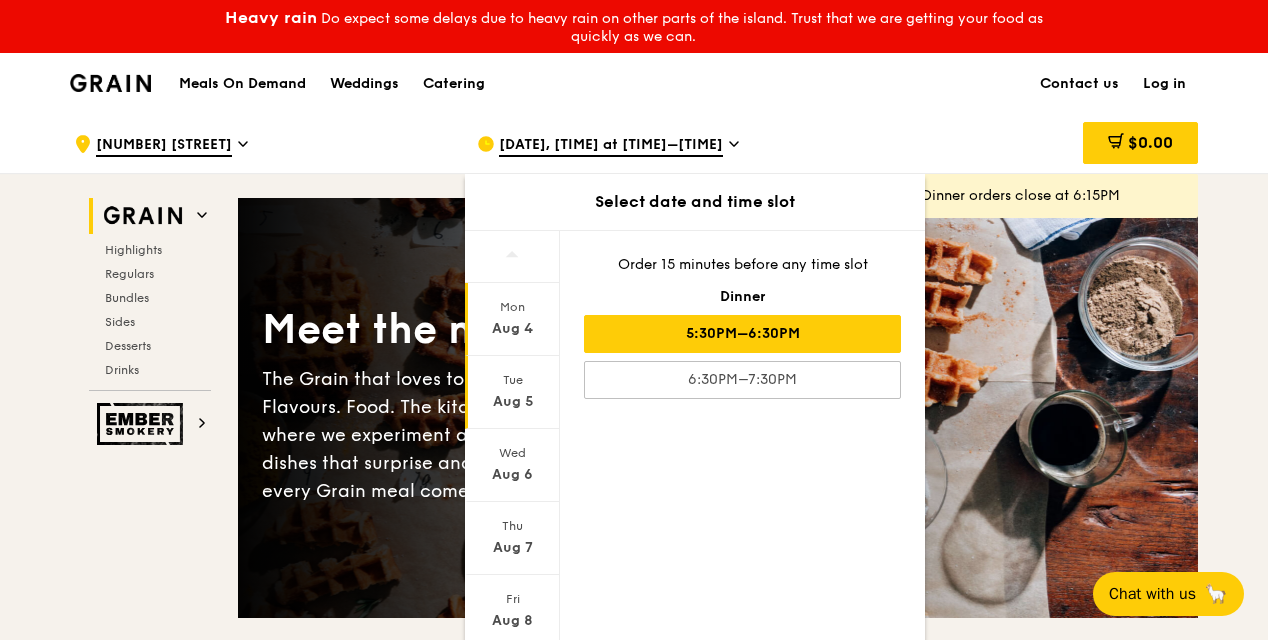 click on "Aug 5" at bounding box center [512, 402] 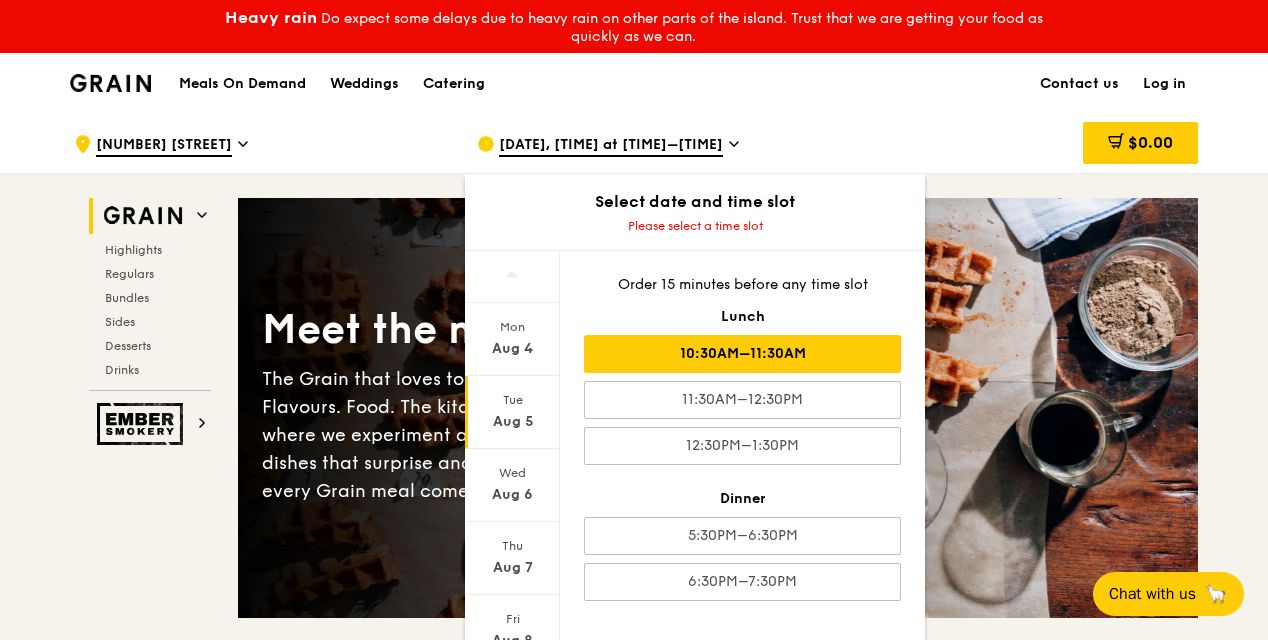 click on "10:30AM–11:30AM" at bounding box center [742, 354] 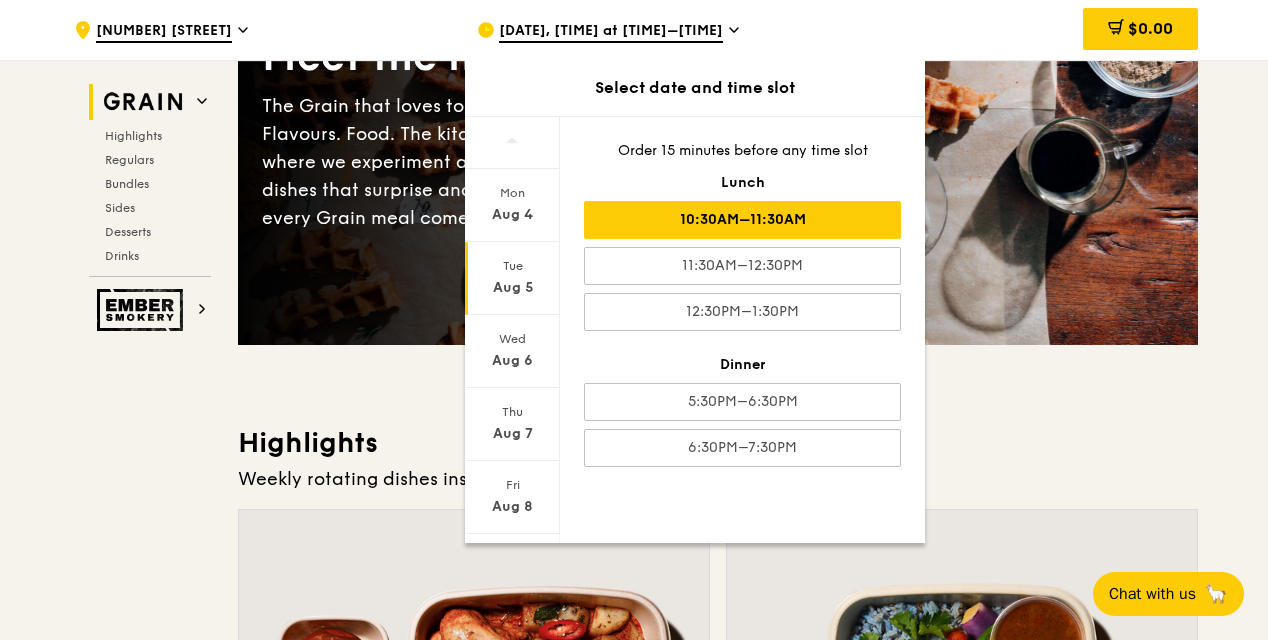scroll, scrollTop: 274, scrollLeft: 0, axis: vertical 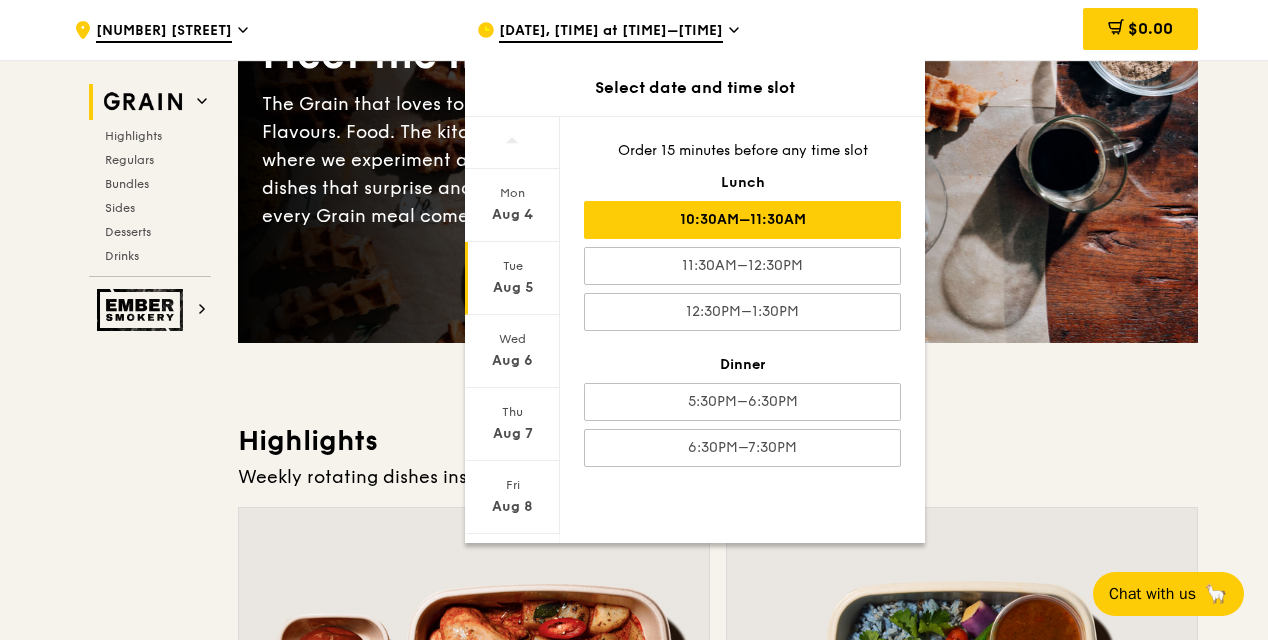 click on "10:30AM–11:30AM" at bounding box center [742, 220] 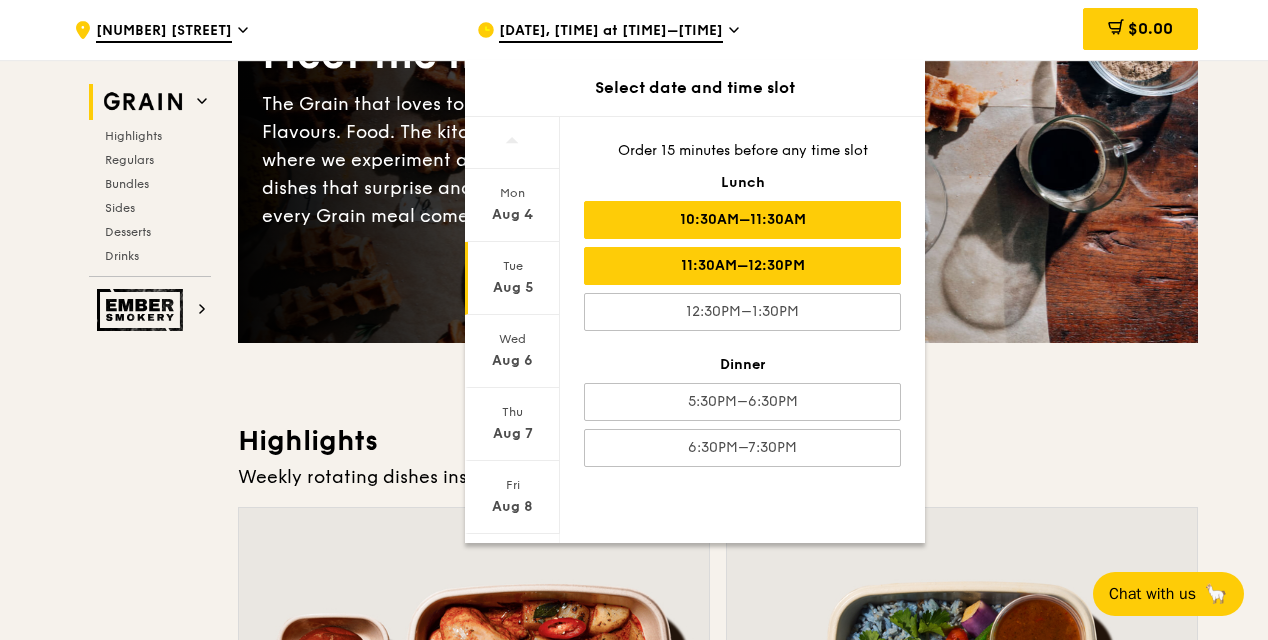 click on "11:30AM–12:30PM" at bounding box center (742, 266) 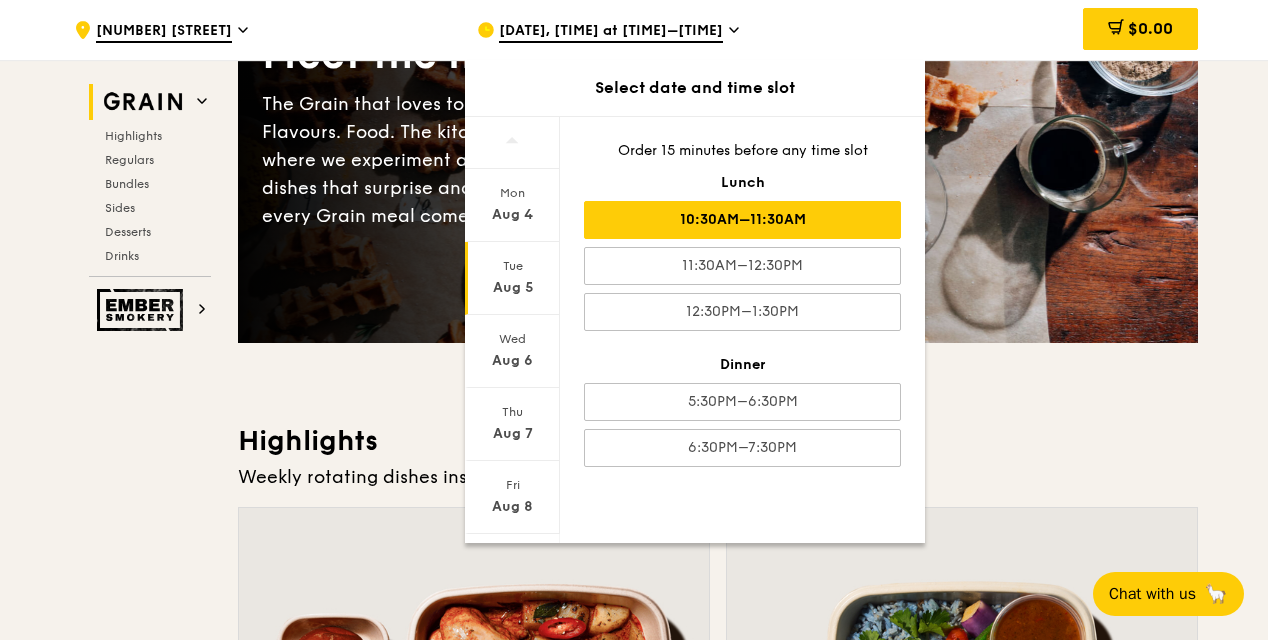 click on "Highlights" at bounding box center (718, 441) 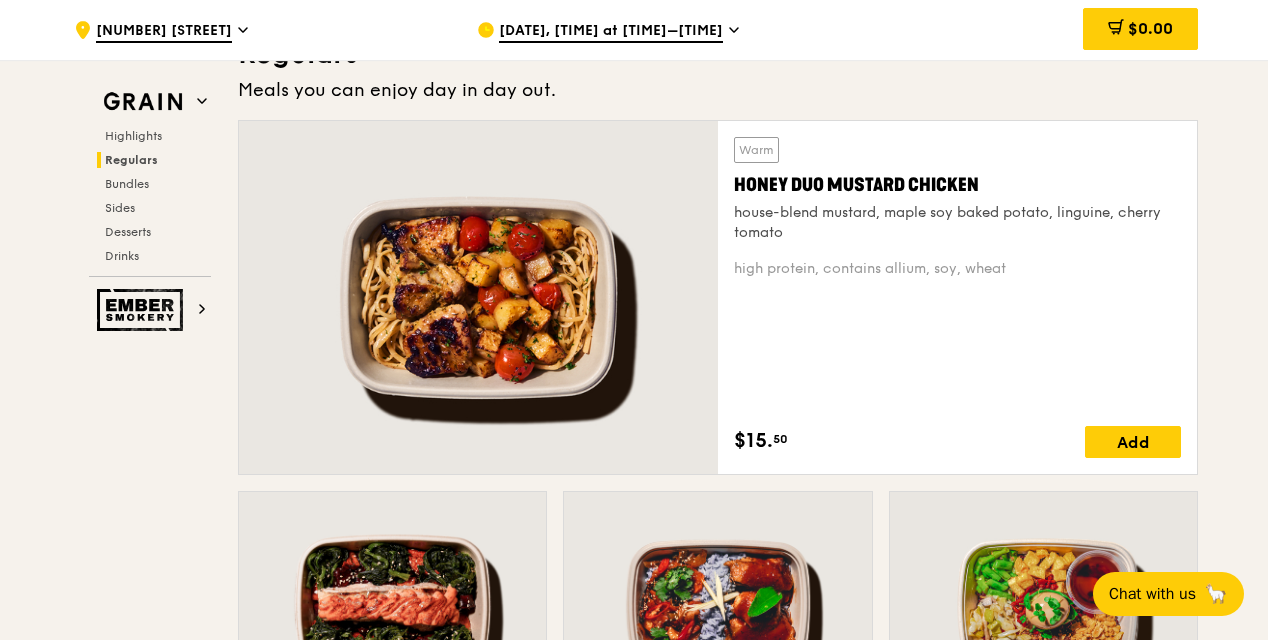 scroll, scrollTop: 1419, scrollLeft: 0, axis: vertical 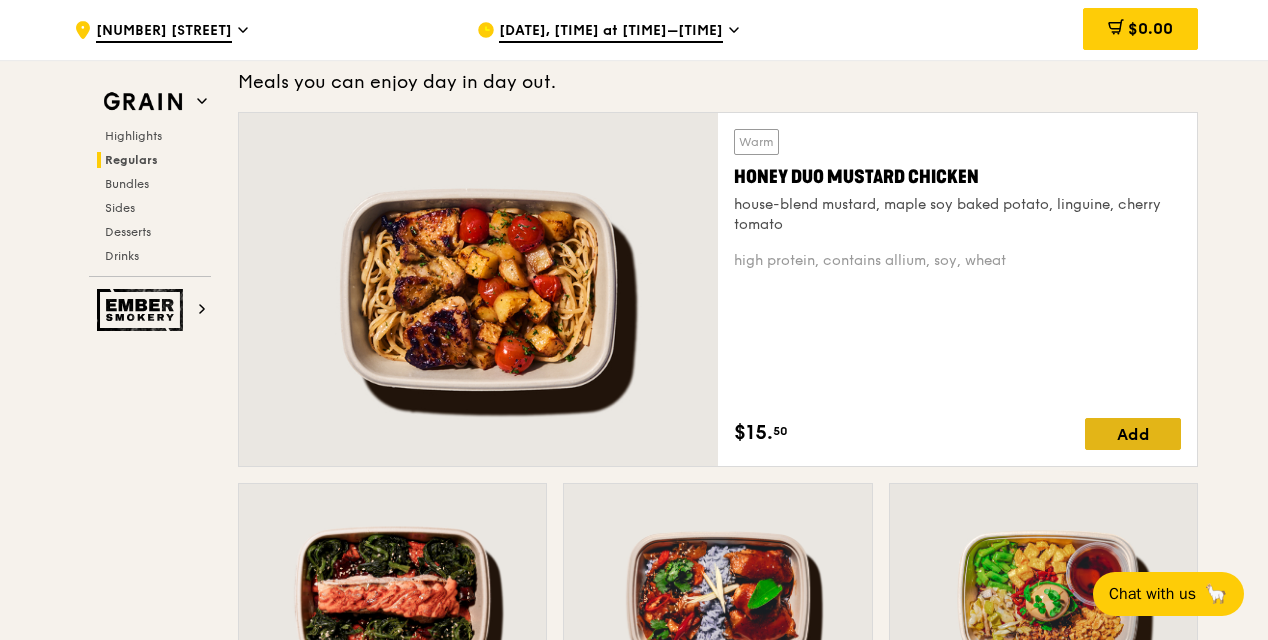 click on "Add" at bounding box center [1133, 434] 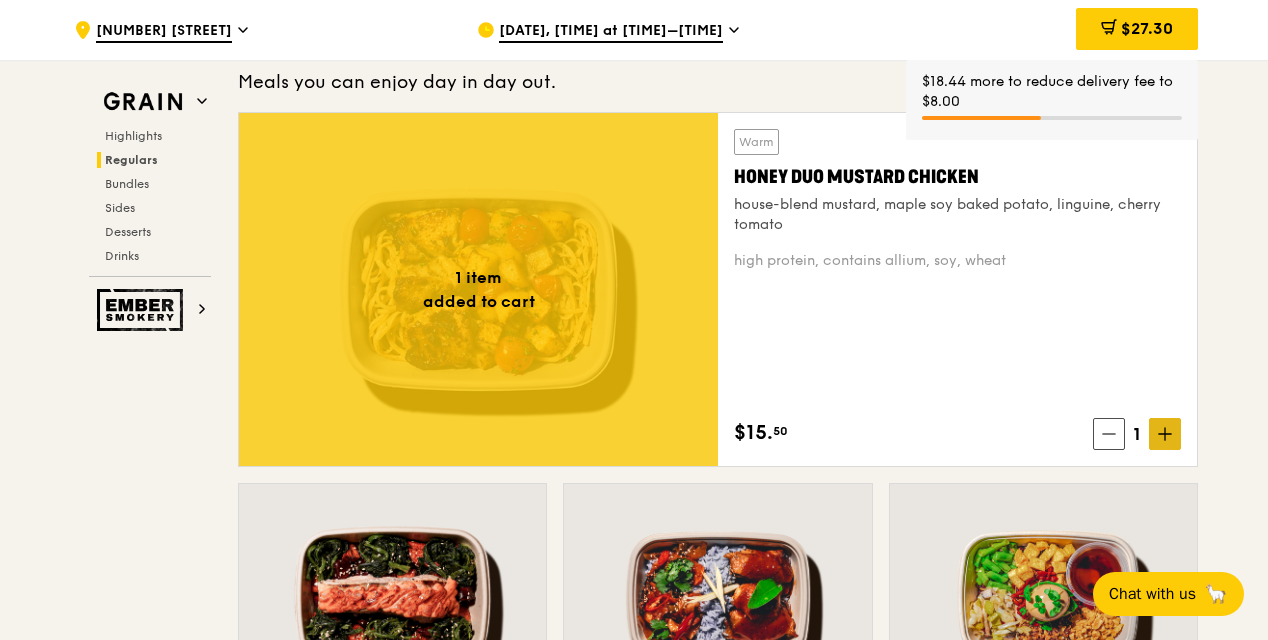 click at bounding box center (1165, 434) 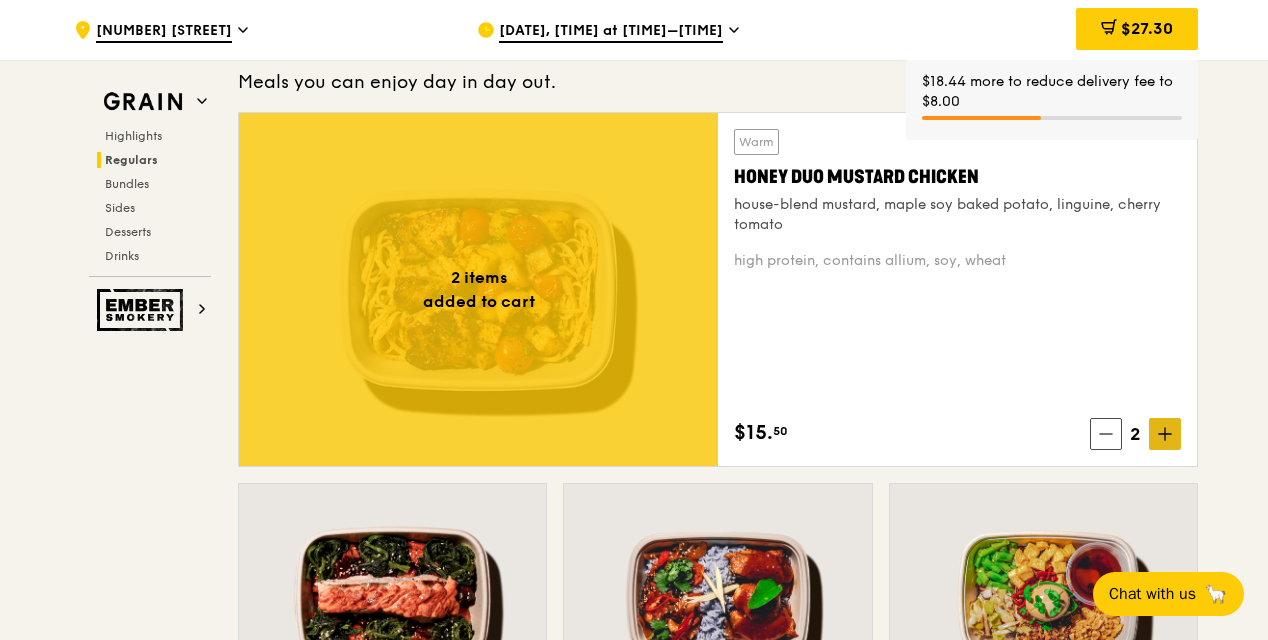 click on "Grain
Highlights
Regulars
Bundles
Sides
Desserts
Drinks
Ember Smokery
Meet the new Grain The Grain that loves to play. With ingredients. Flavours. Food. The kitchen is our happy place, where we experiment and cook up wholesome dishes that surprise and delight. And at the end of every Grain meal comes: “What will we  eat next?”
Highlights
Weekly rotating dishes inspired by flavours from around the world.
Warm
Grain's Curry Chicken Stew (and buns)
nyonya curry paste, mini bread roll, roasted potato
spicy, contains allium, dairy, egg, soy, wheat
$15.
00
Add
Warm
Assam Spiced Fish Curry
assam spiced broth, baked white fish, butterfly blue pea rice
pescatarian, spicy, contains allium, egg, nuts, shellfish, soy, wheat
$14.
50
Add
2 items" at bounding box center (634, 2941) 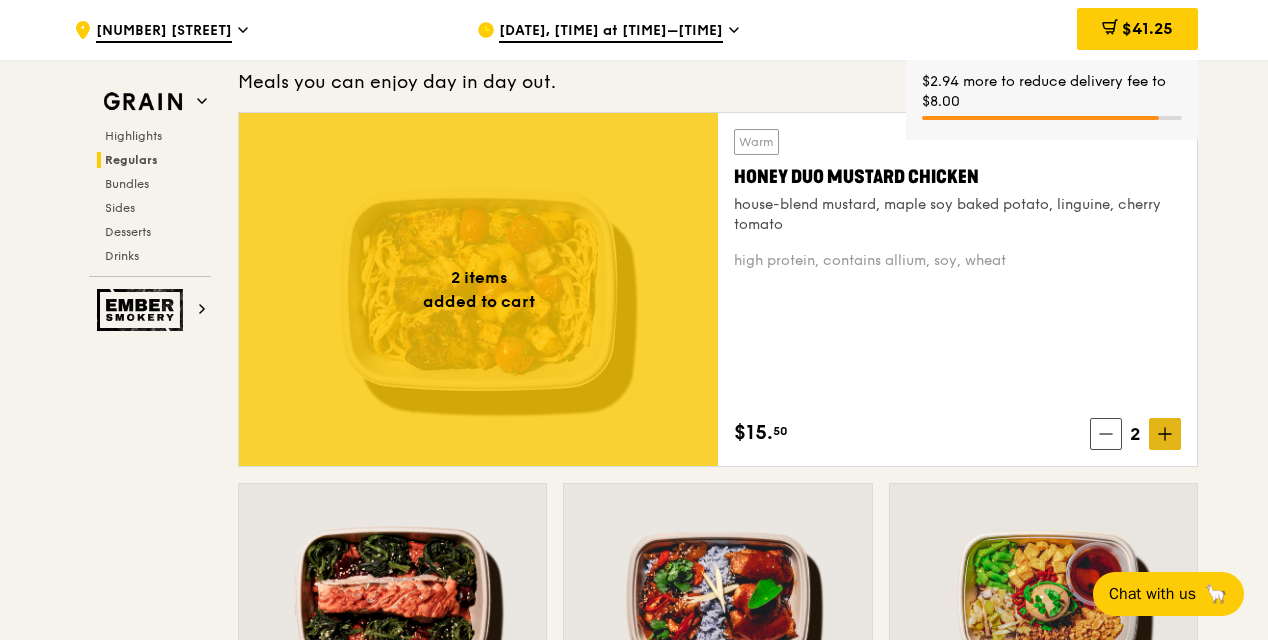 click 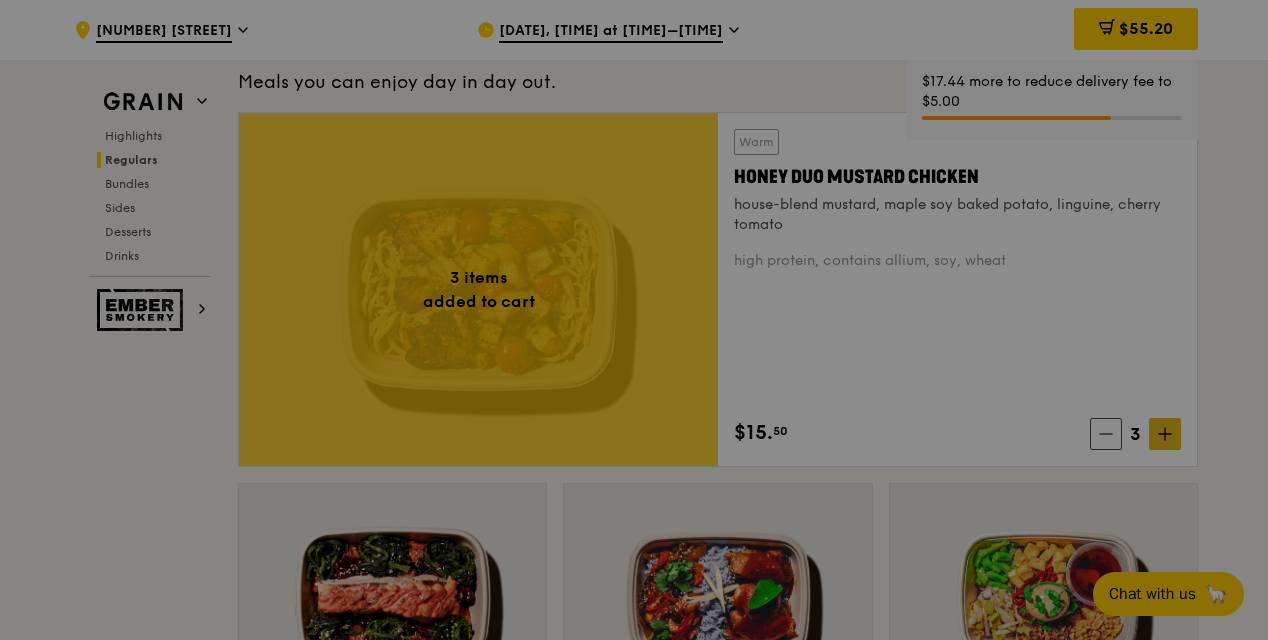 click at bounding box center (634, 320) 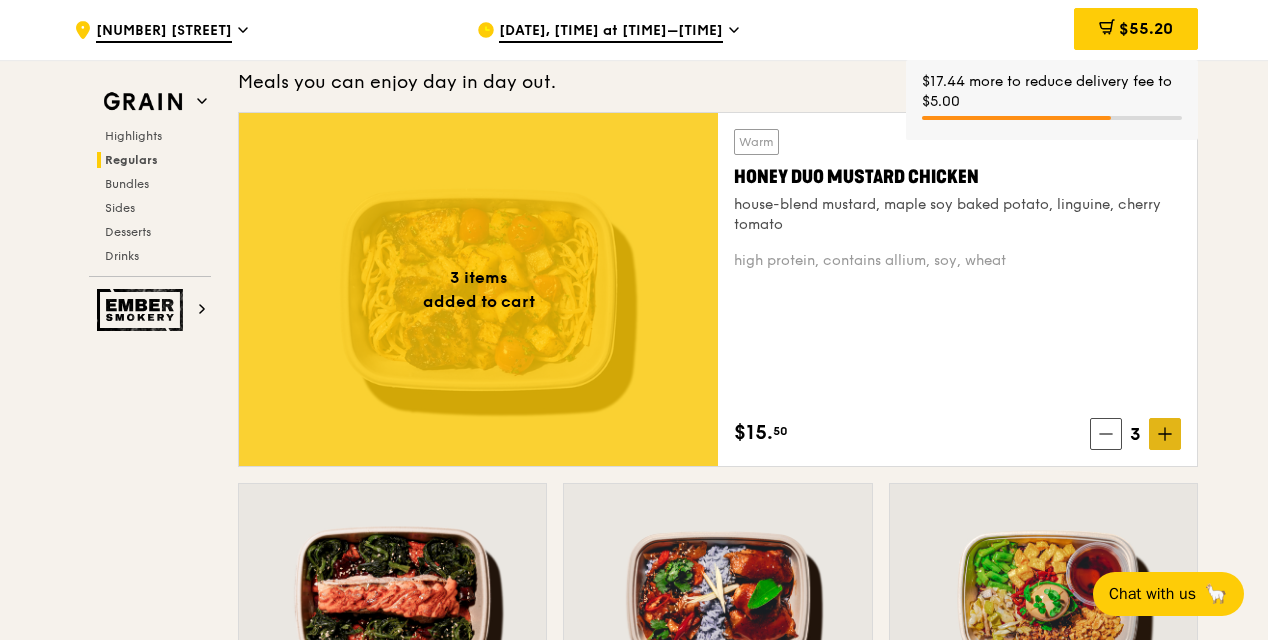 click 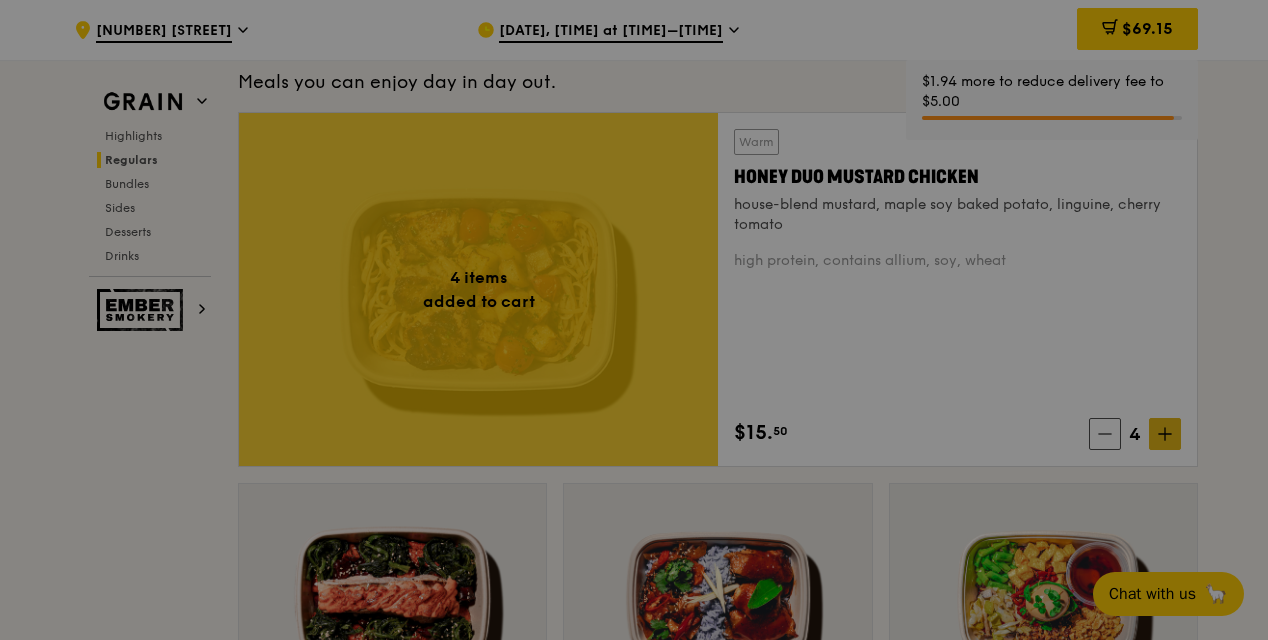 click at bounding box center [634, 320] 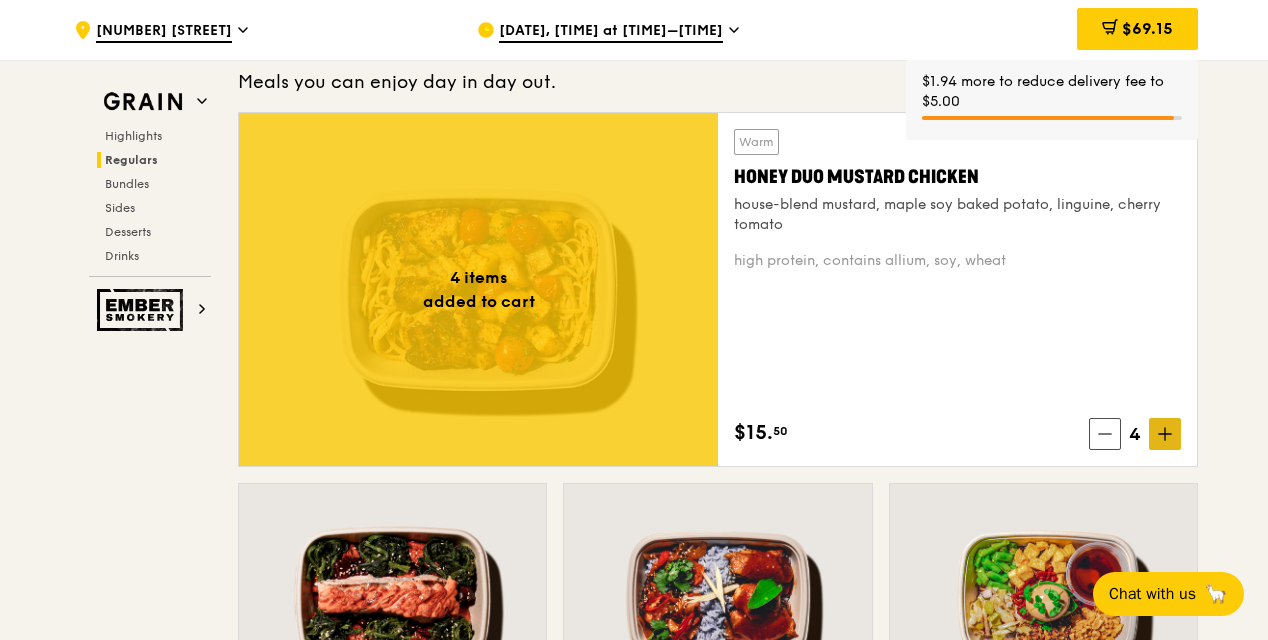click 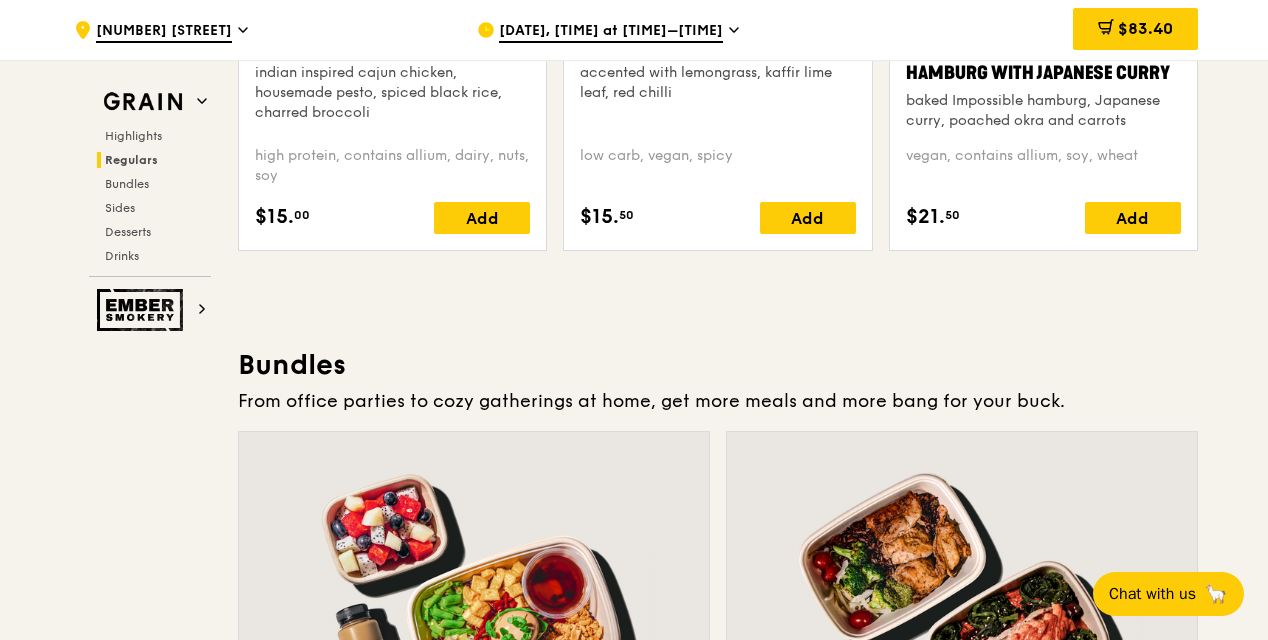 scroll, scrollTop: 2662, scrollLeft: 0, axis: vertical 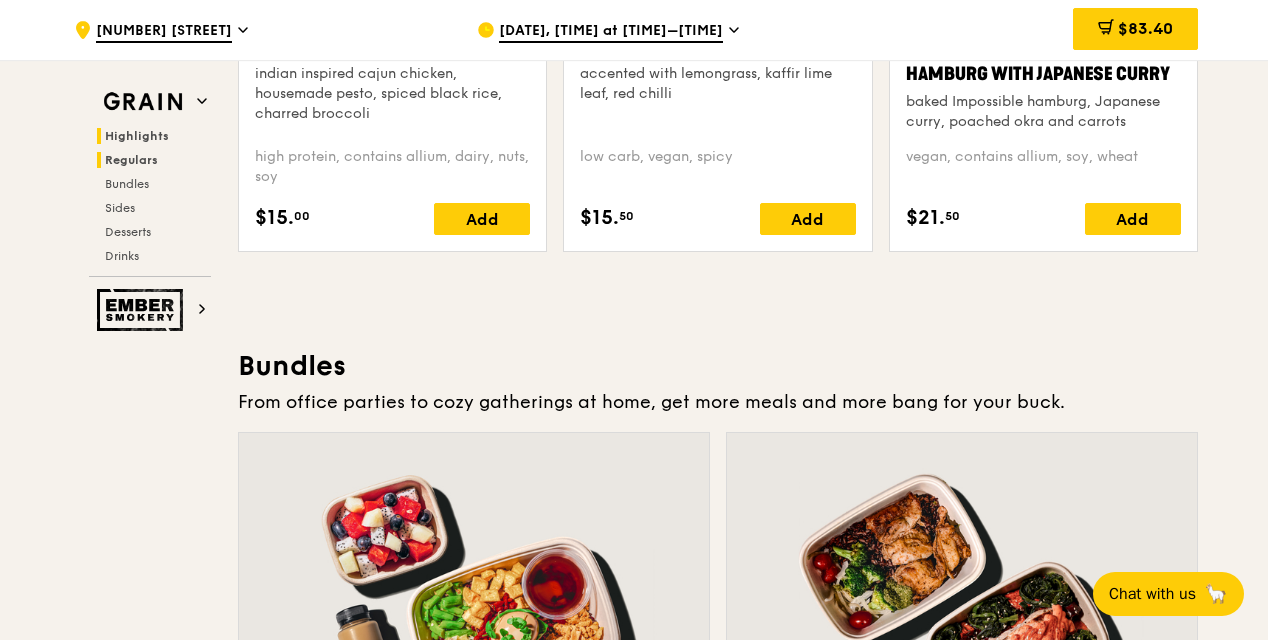click on "Highlights" at bounding box center [137, 136] 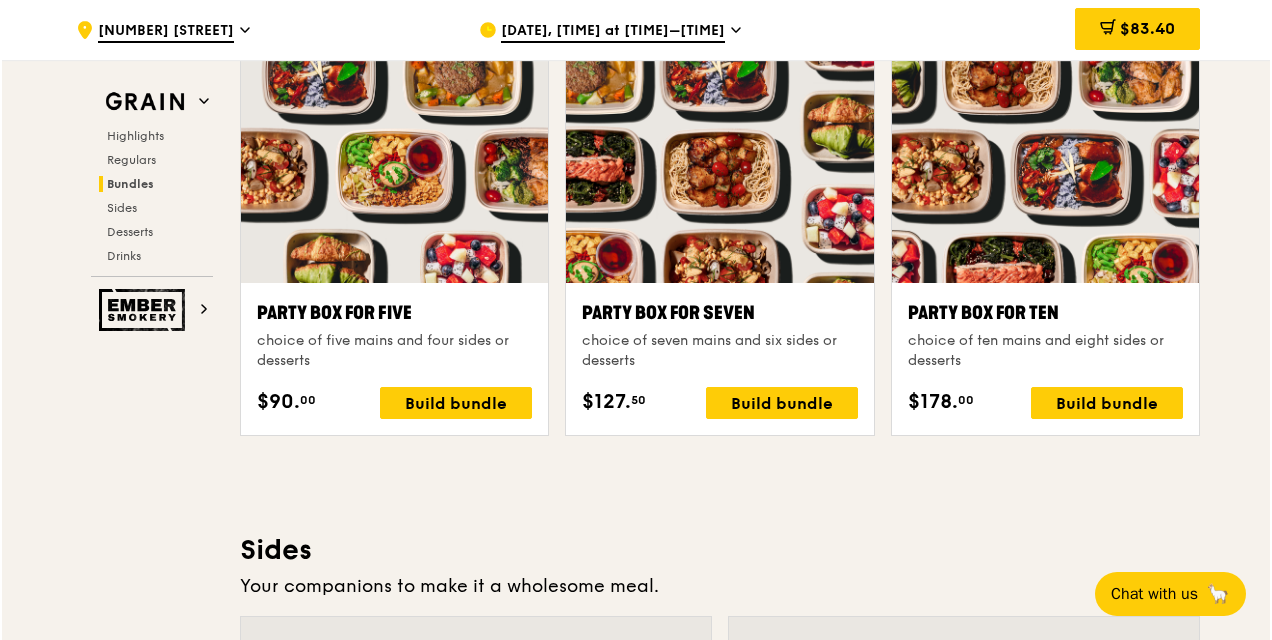 scroll, scrollTop: 4058, scrollLeft: 0, axis: vertical 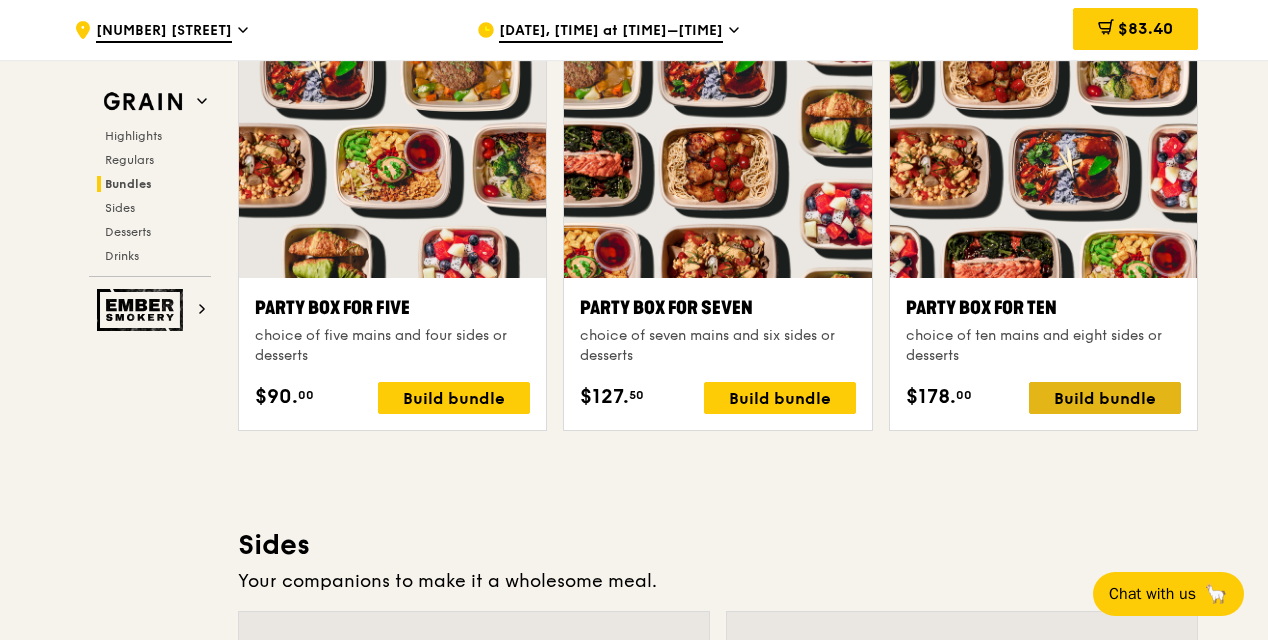 click on "Build bundle" at bounding box center (1105, 398) 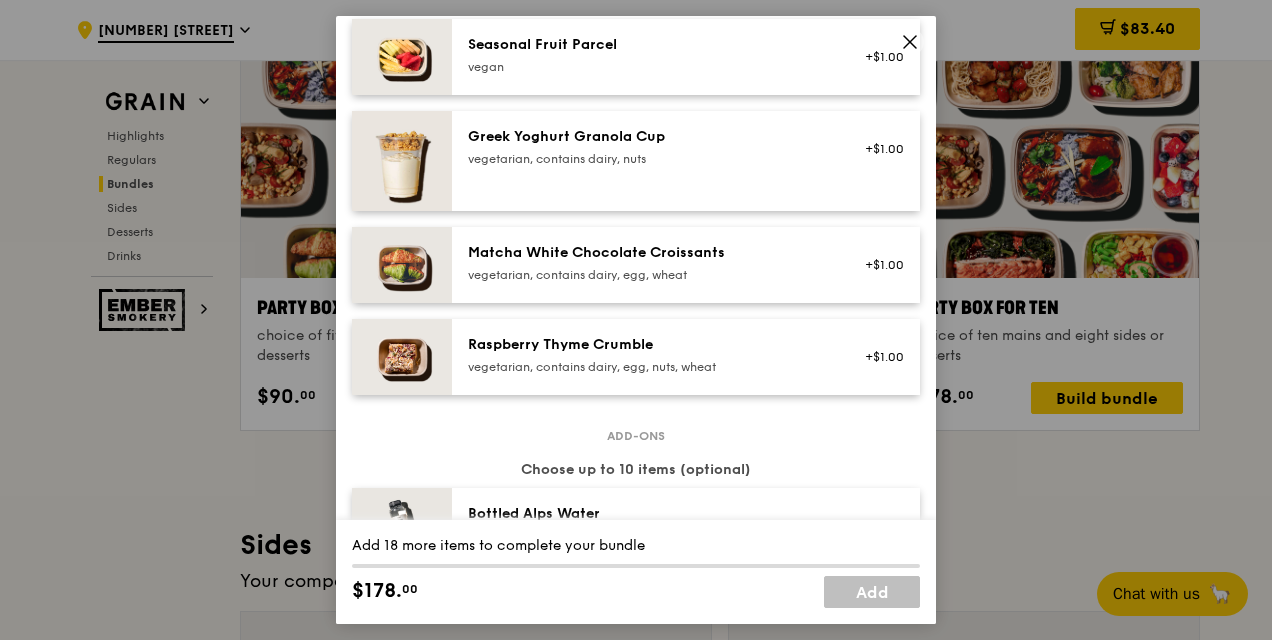 scroll, scrollTop: 1694, scrollLeft: 0, axis: vertical 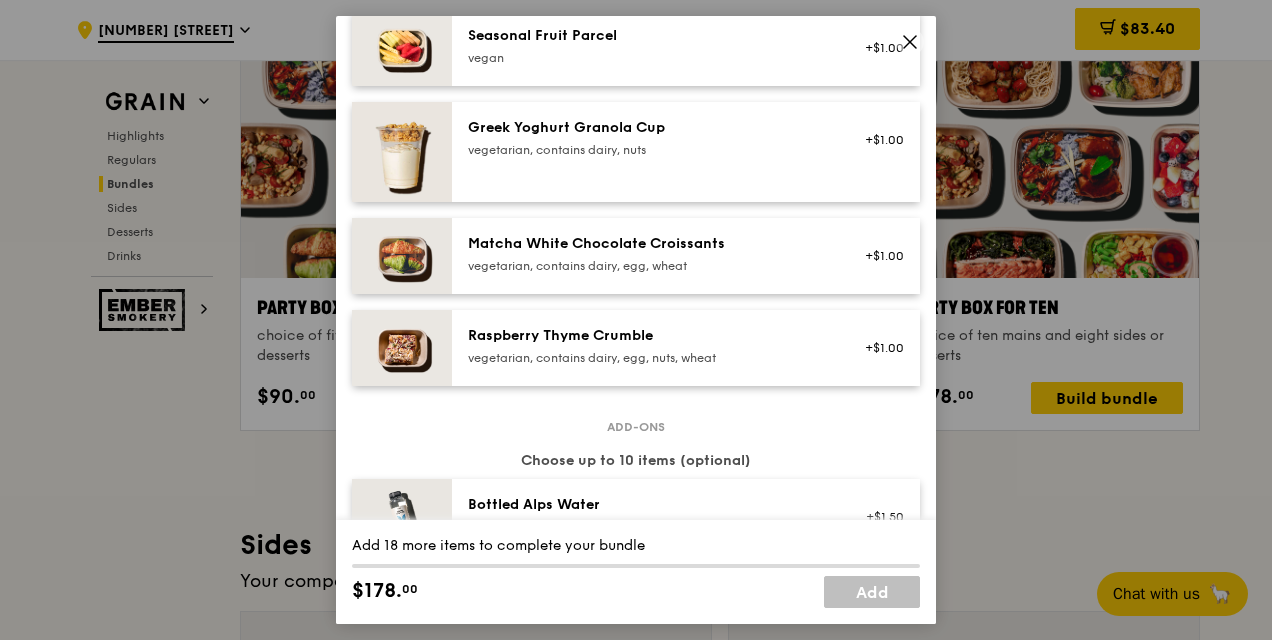 click 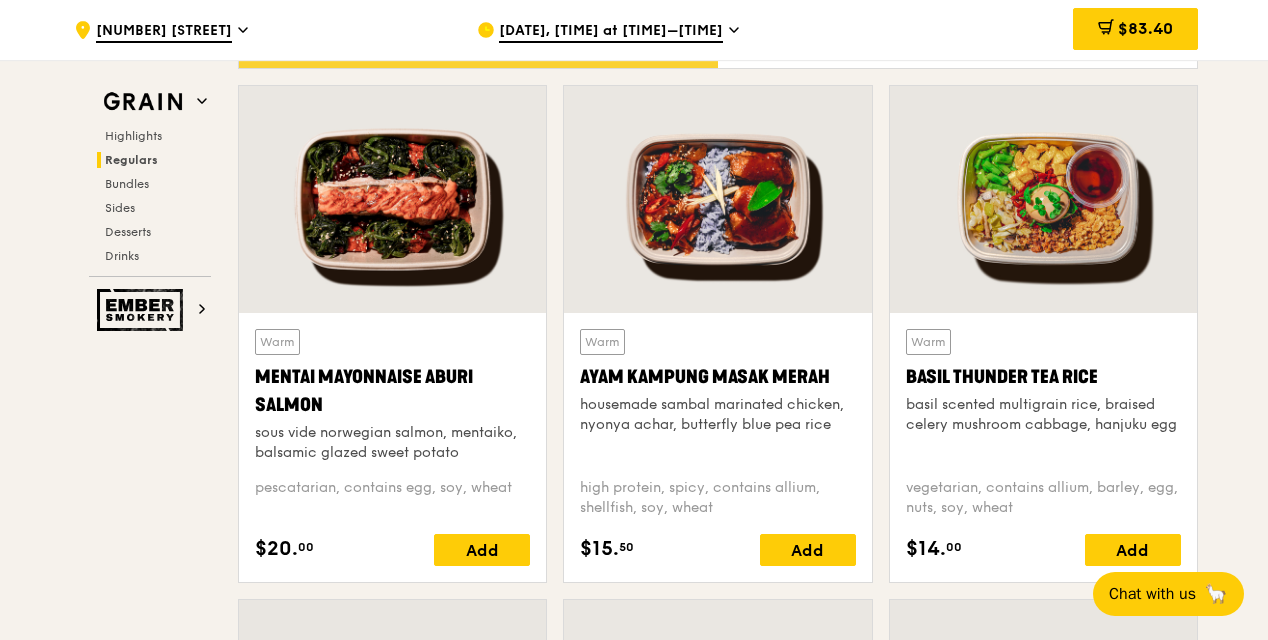 scroll, scrollTop: 1820, scrollLeft: 0, axis: vertical 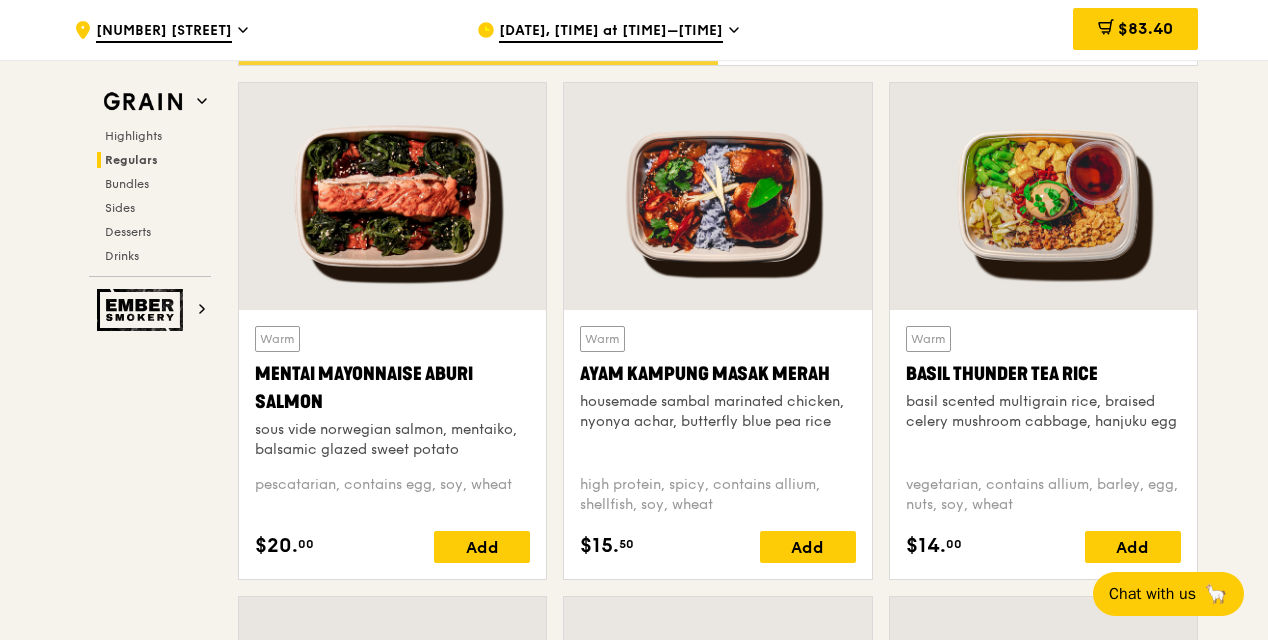 click at bounding box center [392, 196] 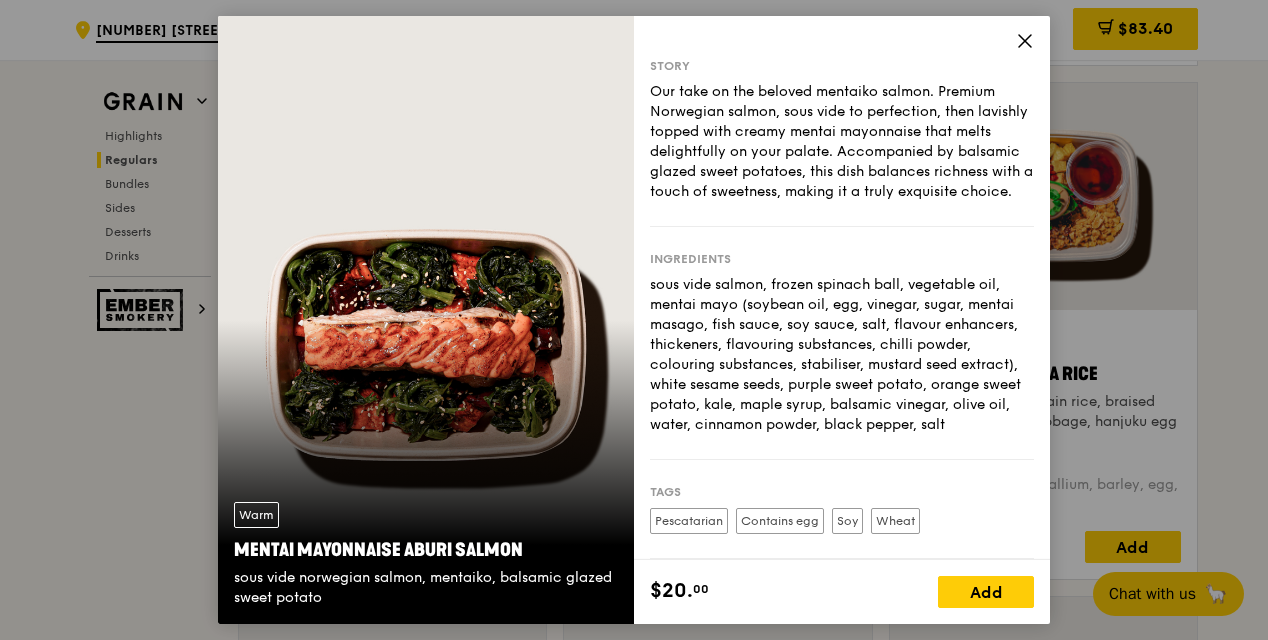 click 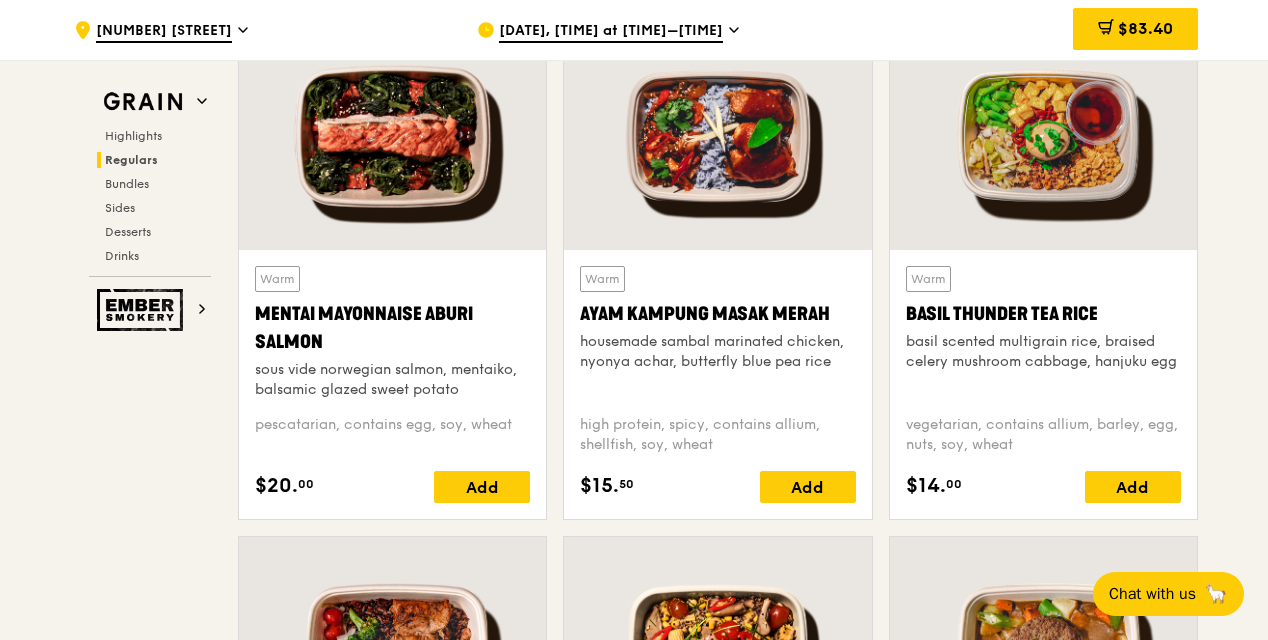 scroll, scrollTop: 1882, scrollLeft: 0, axis: vertical 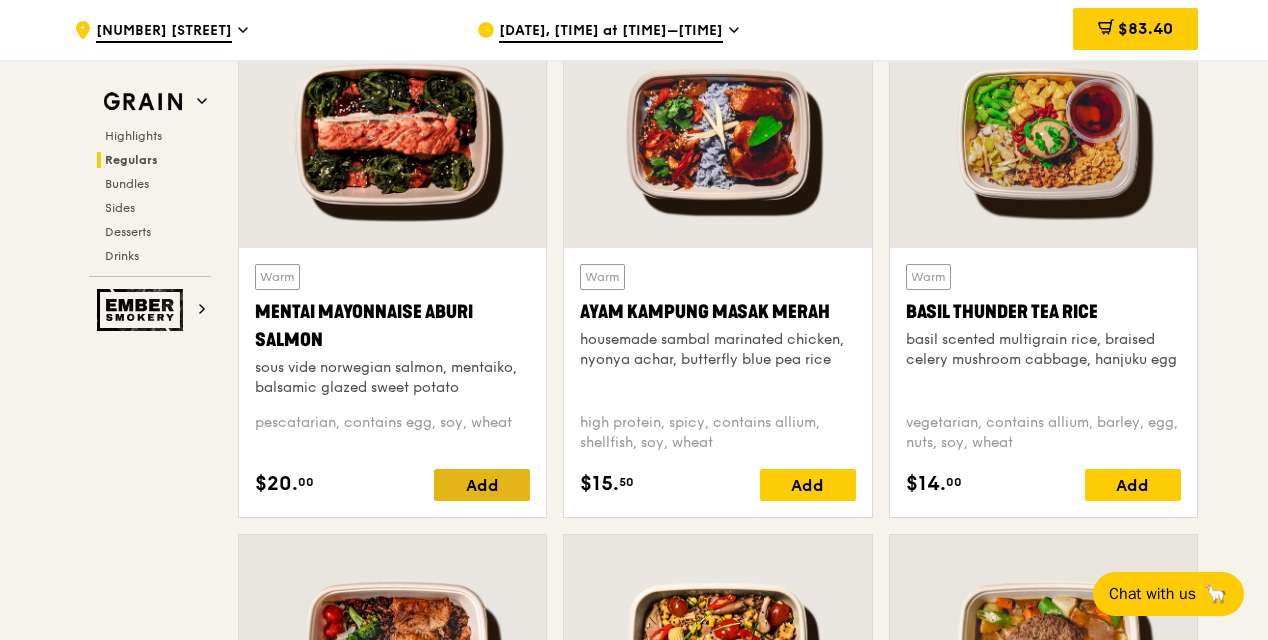 click on "Add" at bounding box center (482, 485) 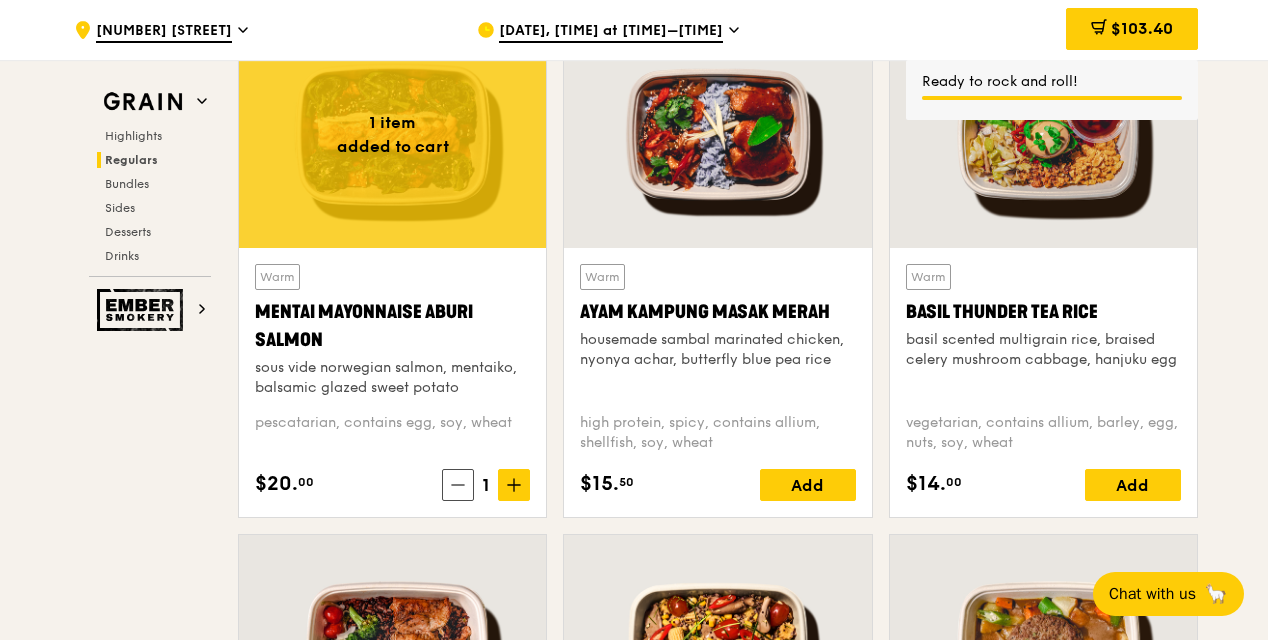 click at bounding box center (514, 485) 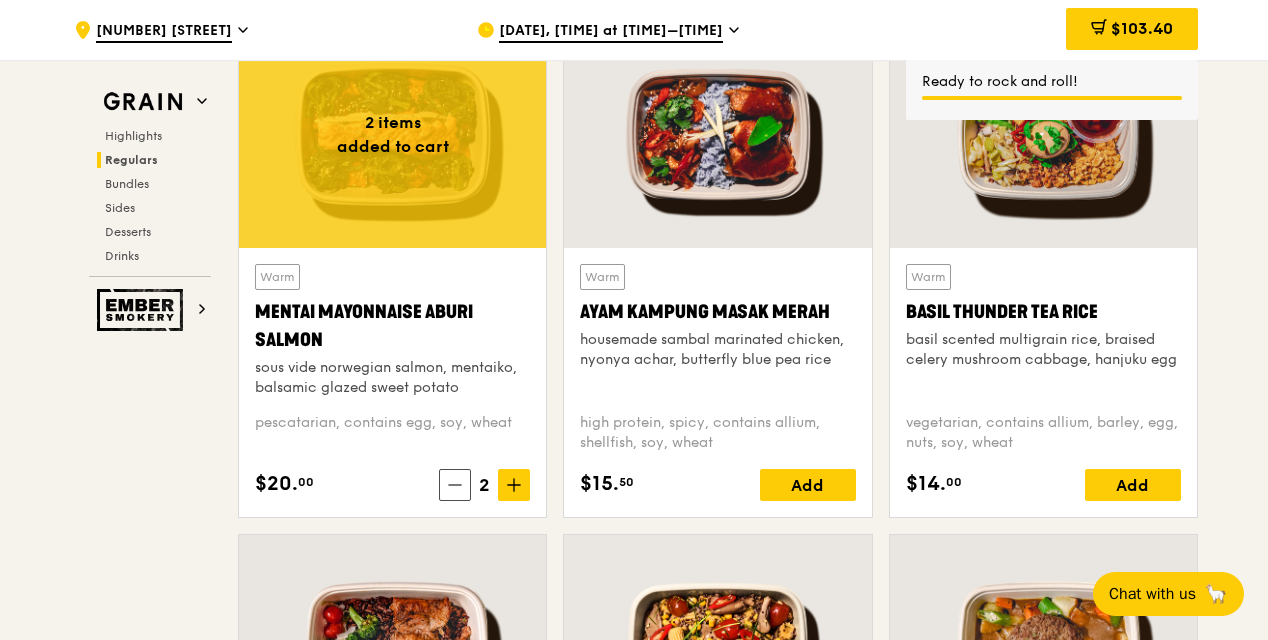 click on "Grain
Highlights
Regulars
Bundles
Sides
Desserts
Drinks
Ember Smokery
Meet the new Grain The Grain that loves to play. With ingredients. Flavours. Food. The kitchen is our happy place, where we experiment and cook up wholesome dishes that surprise and delight. And at the end of every Grain meal comes: “What will we  eat next?”
Highlights
Weekly rotating dishes inspired by flavours from around the world.
Warm
Grain's Curry Chicken Stew (and buns)
nyonya curry paste, mini bread roll, roasted potato
spicy, contains allium, dairy, egg, soy, wheat
$15.
00
Add
Warm
Assam Spiced Fish Curry
assam spiced broth, baked white fish, butterfly blue pea rice
pescatarian, spicy, contains allium, egg, nuts, shellfish, soy, wheat
$14.
50
Add
5 items" at bounding box center [634, 2478] 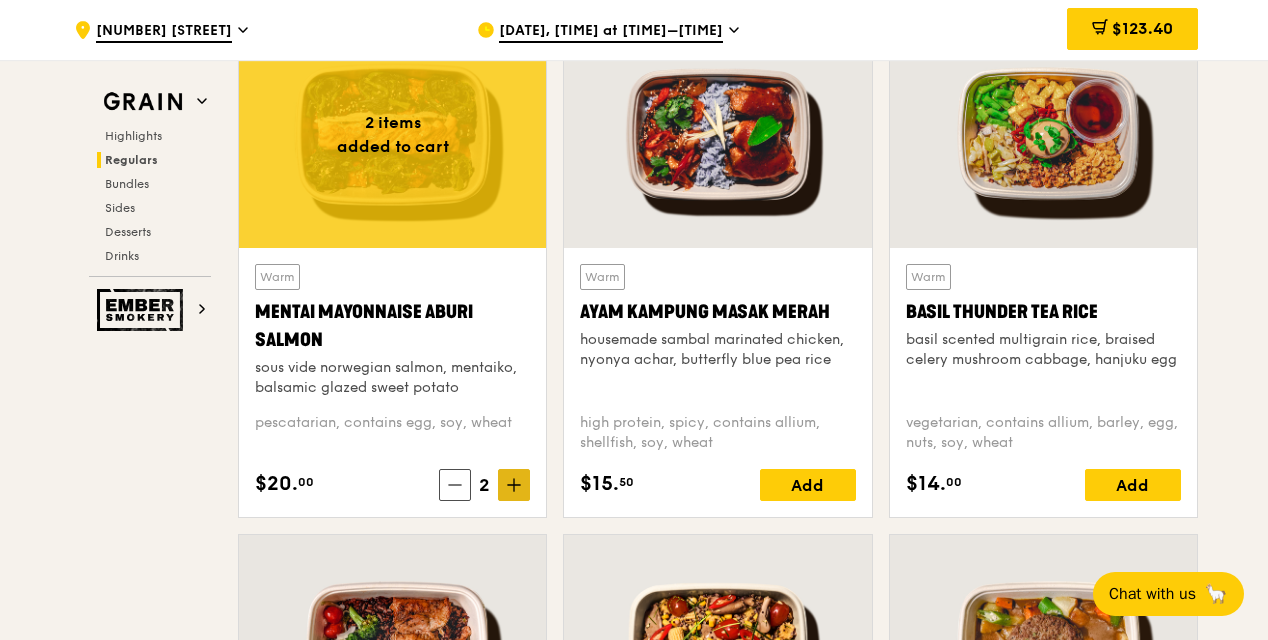 click 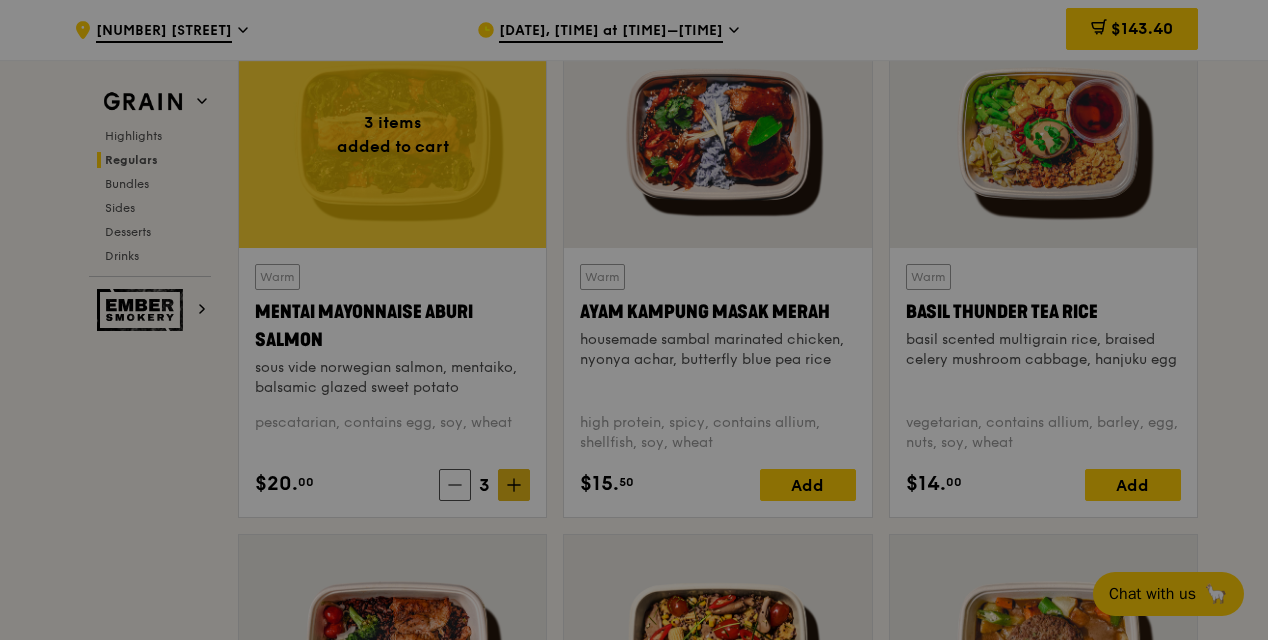 click at bounding box center [634, 320] 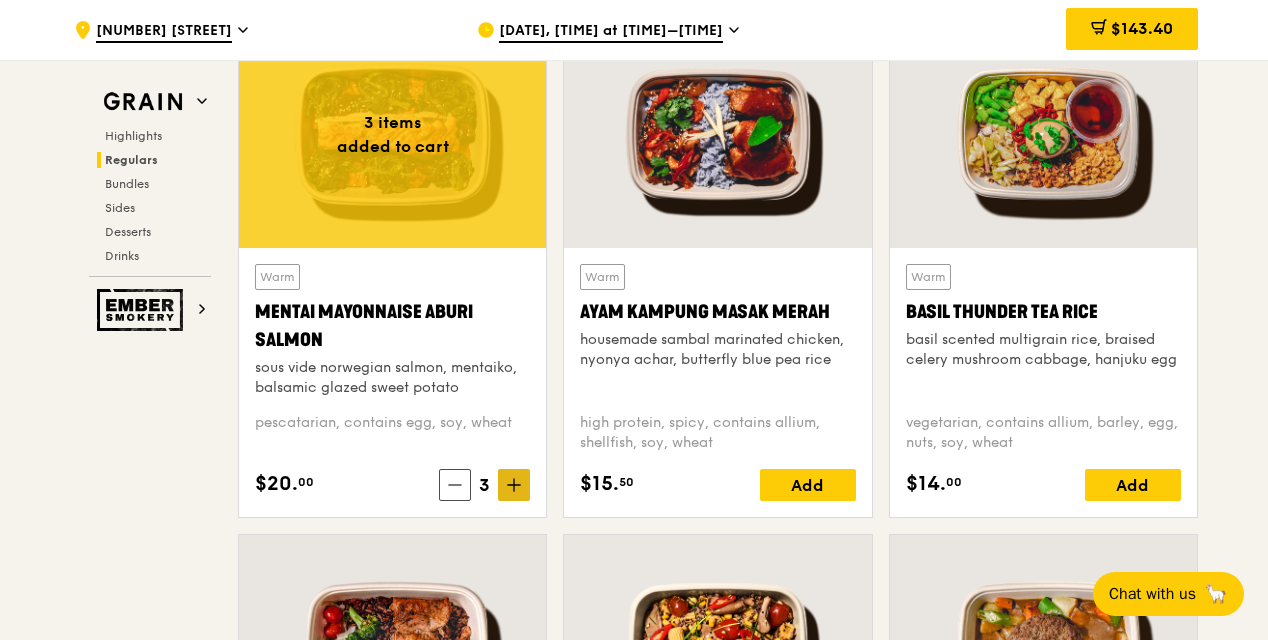 click 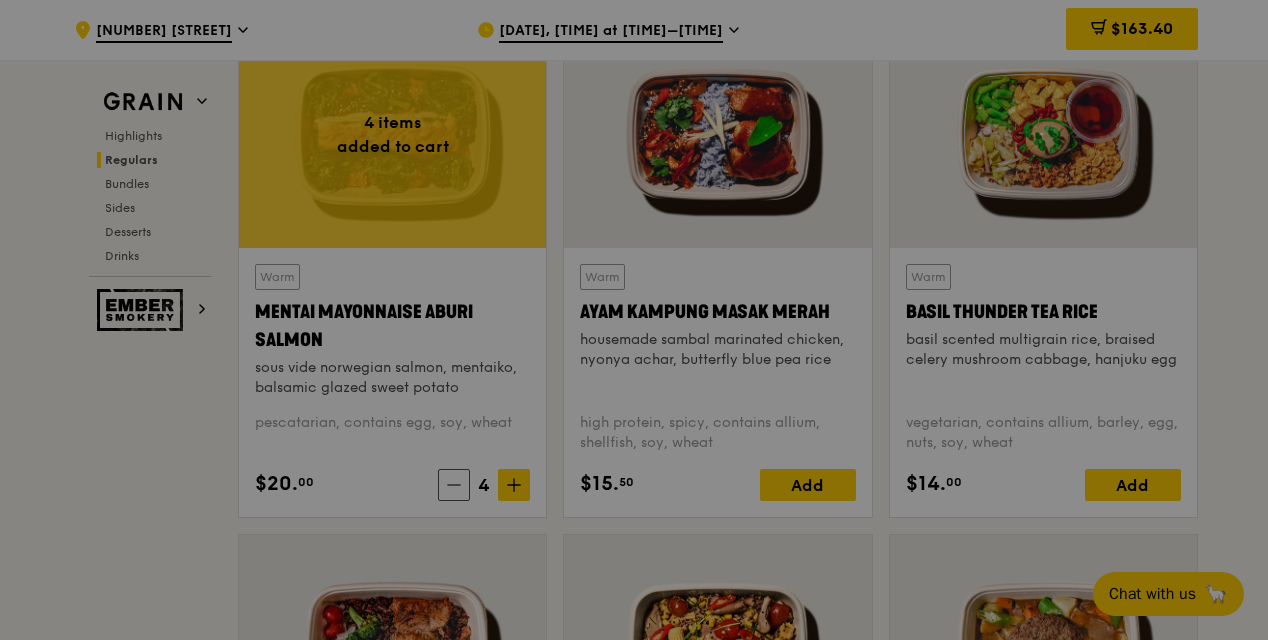 type on "4" 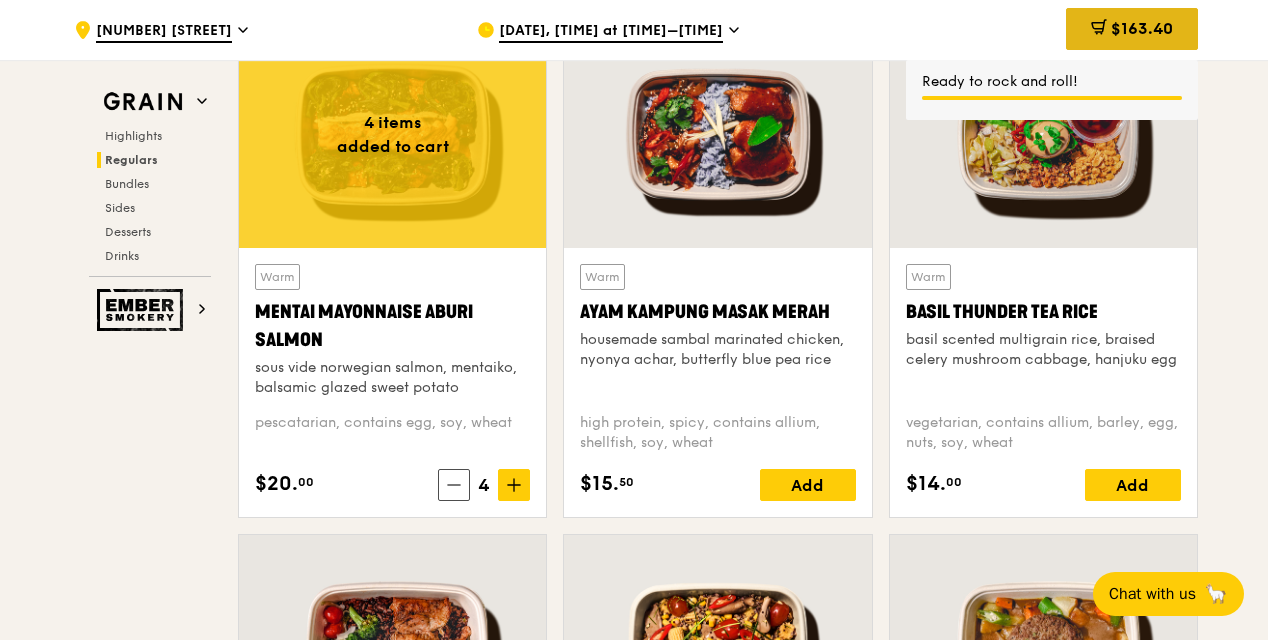 click on "[PRICE]" at bounding box center [1142, 28] 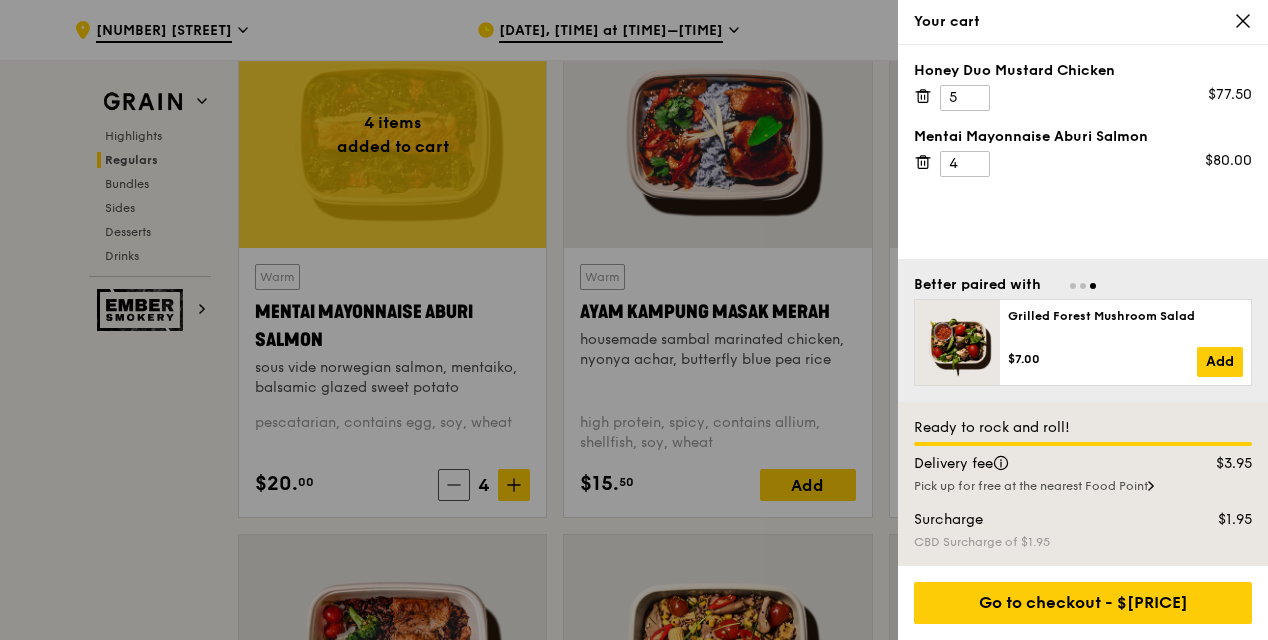 click at bounding box center (634, 320) 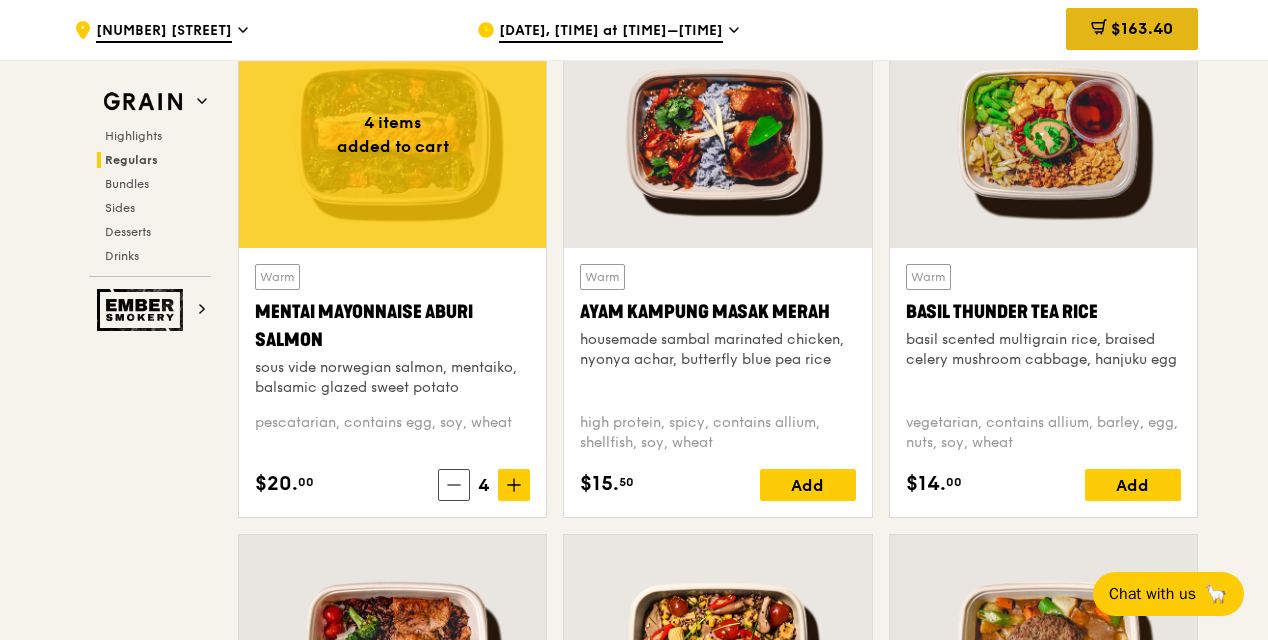 click on "[PRICE]" at bounding box center (1142, 28) 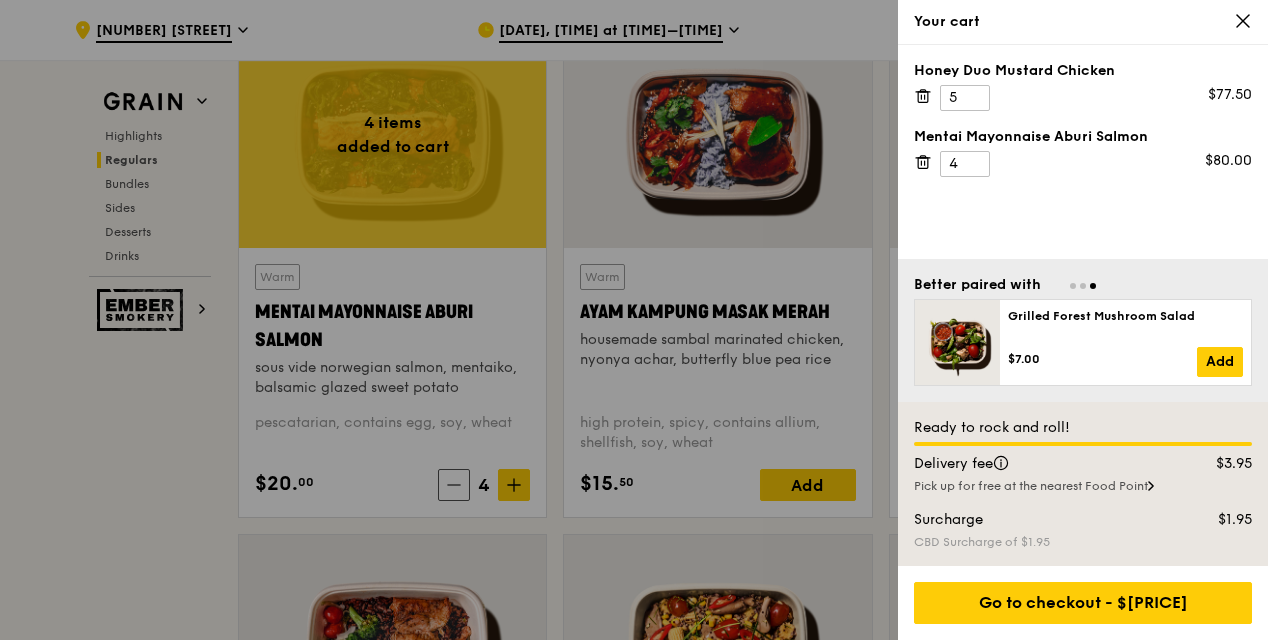 click at bounding box center [634, 320] 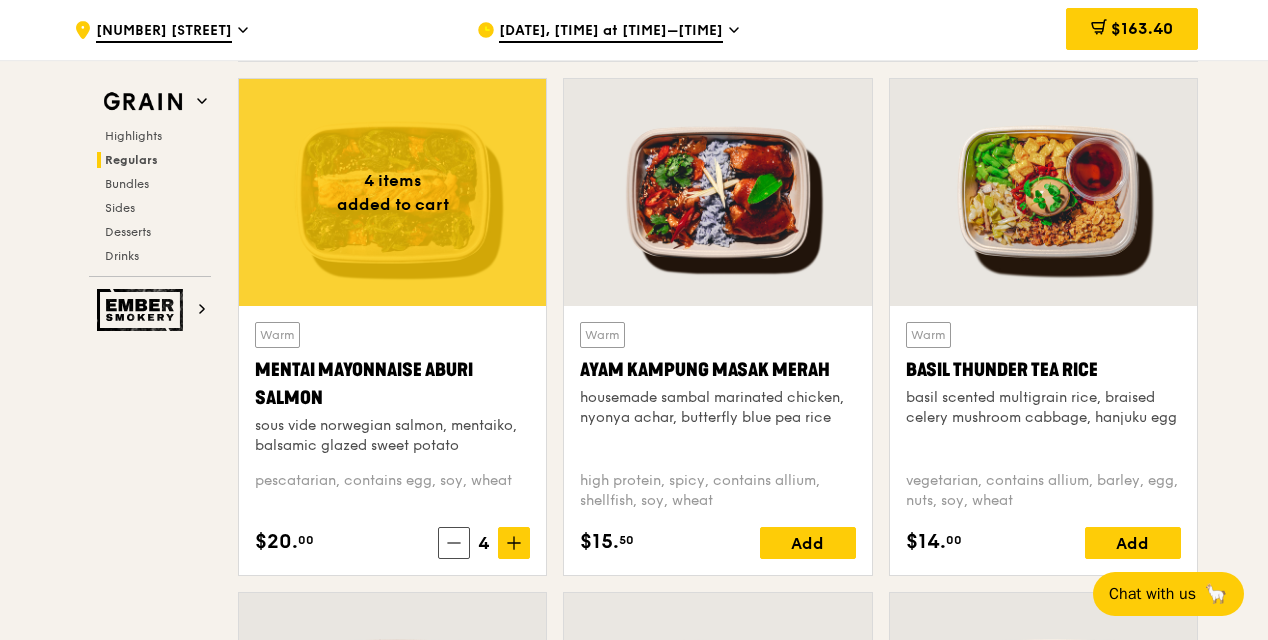 scroll, scrollTop: 1822, scrollLeft: 0, axis: vertical 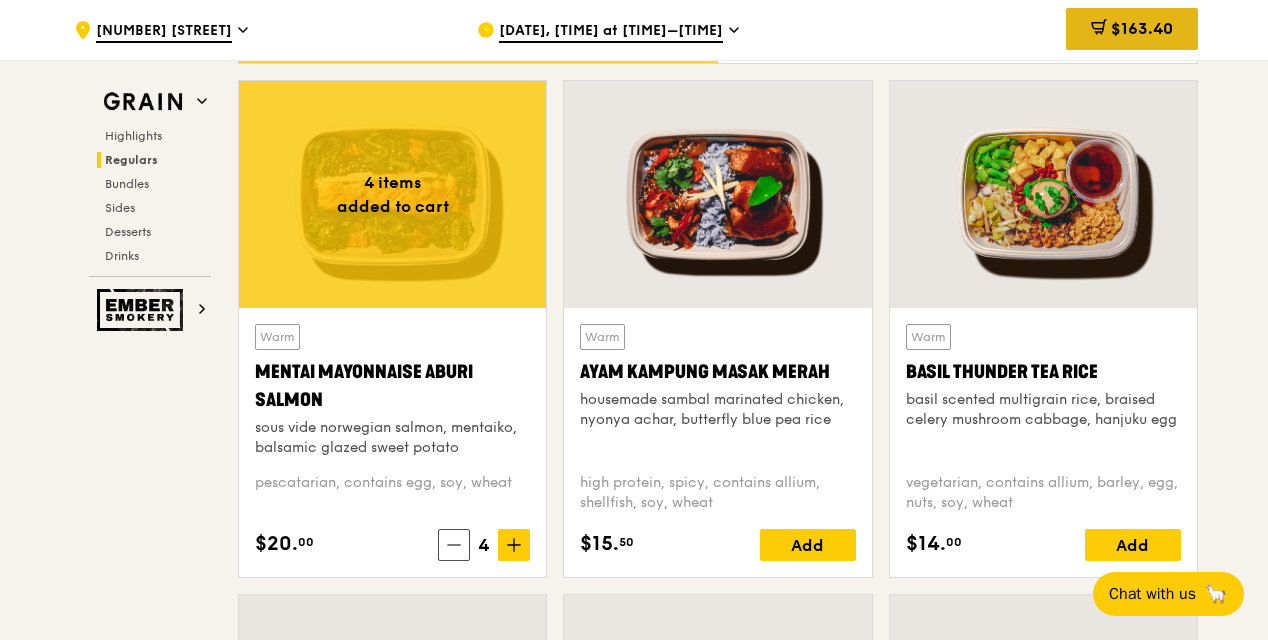click on "[PRICE]" at bounding box center [1142, 28] 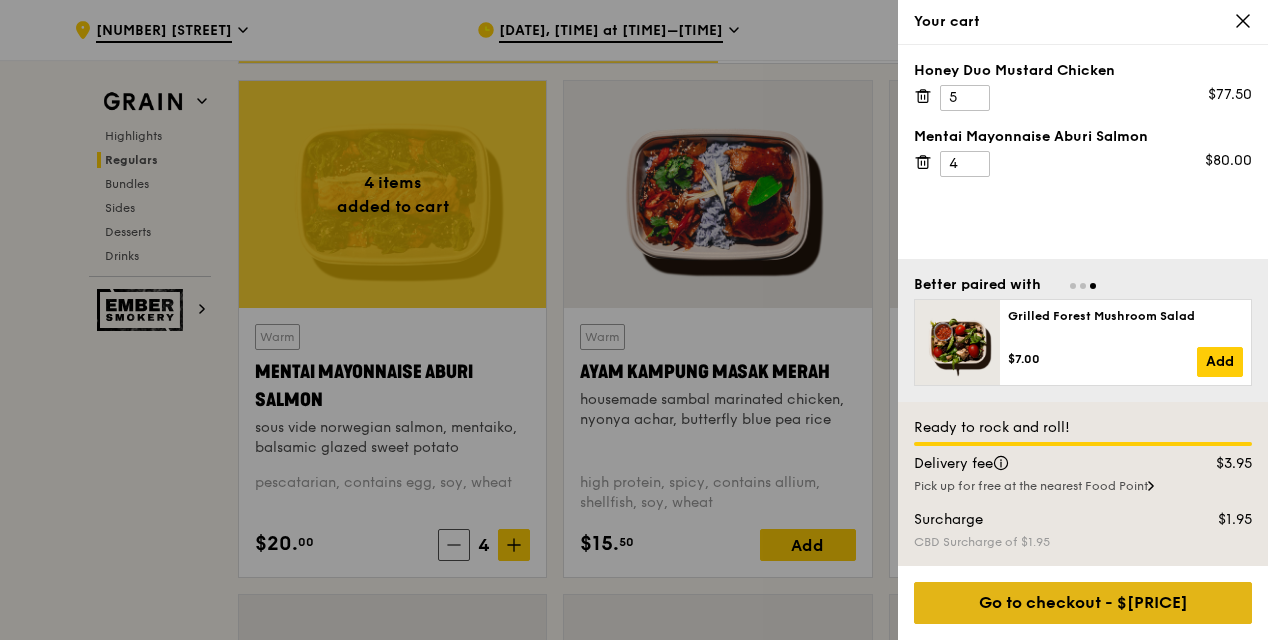 click on "Go to checkout - [PRICE]" at bounding box center [1083, 603] 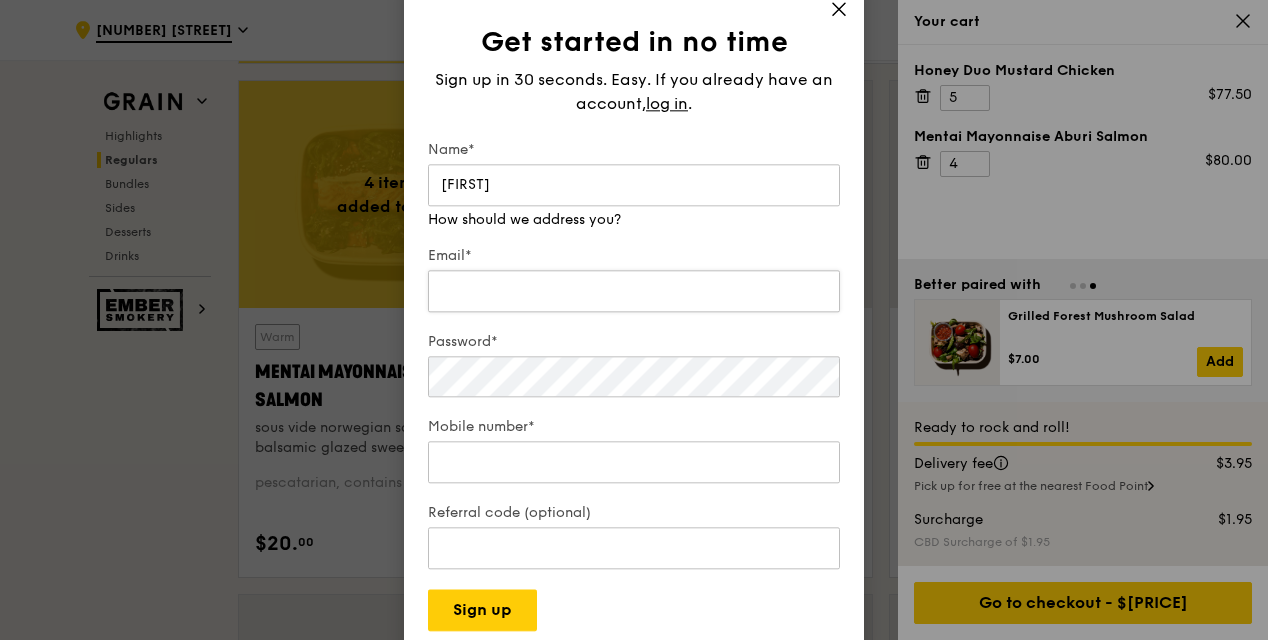 type on "Prathiba" 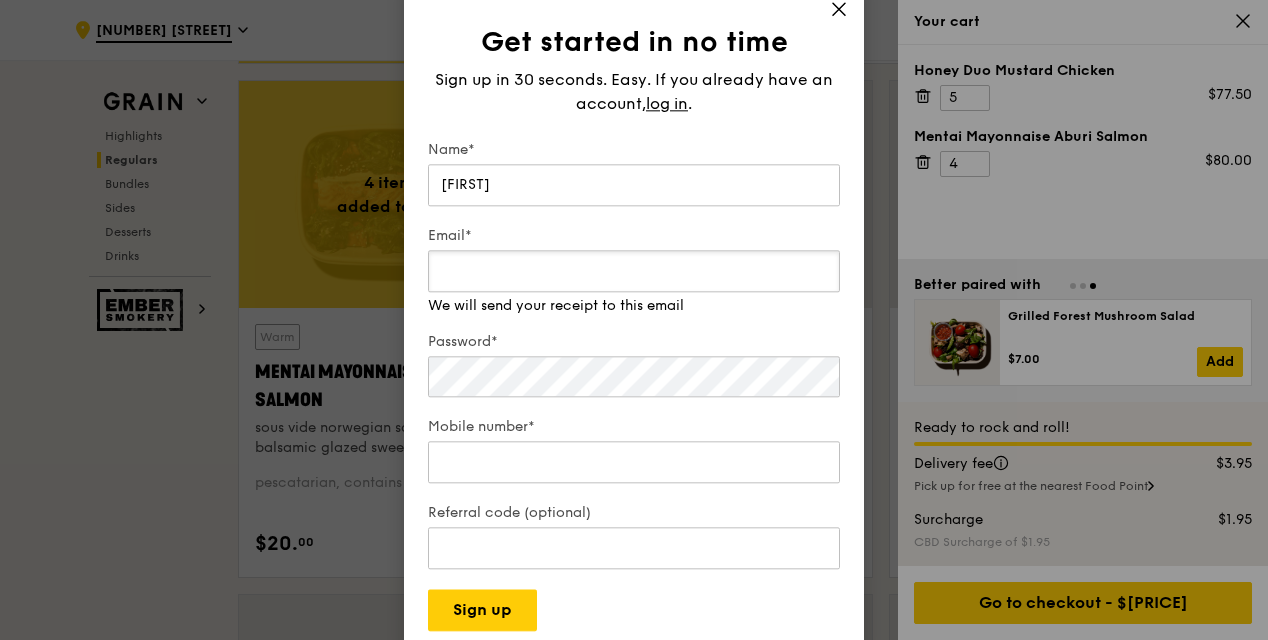 click on "Email*" at bounding box center (634, 271) 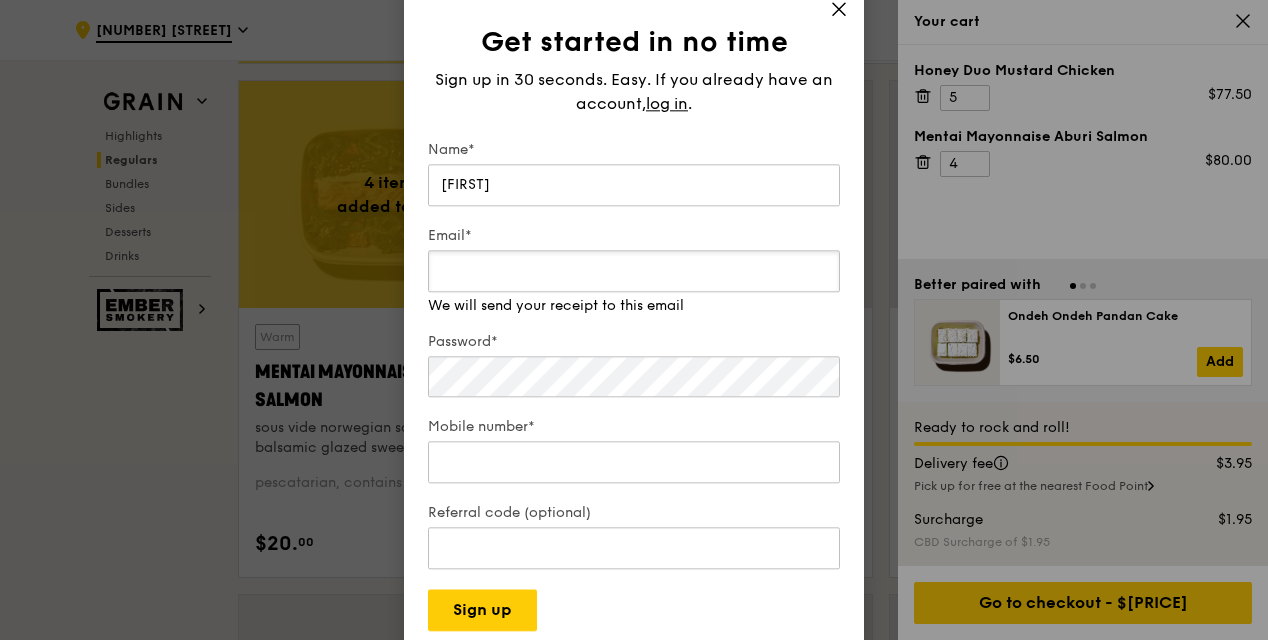 type on "singaporeadministration@libertyglobalgroup.com" 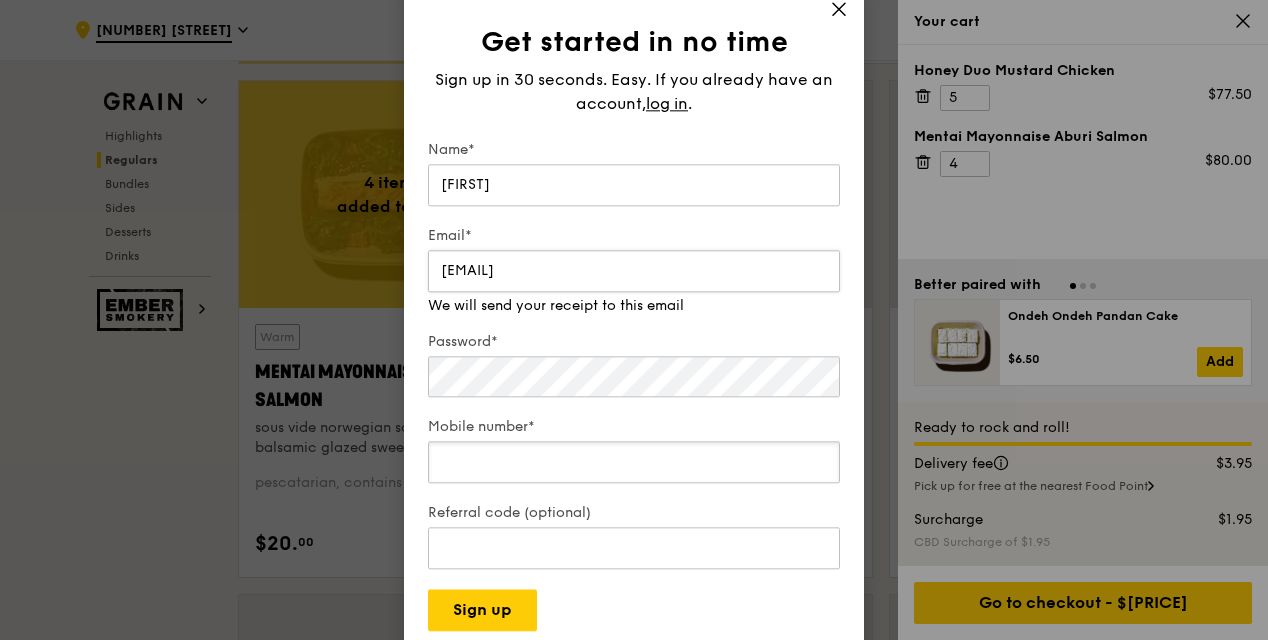 type on "98250141" 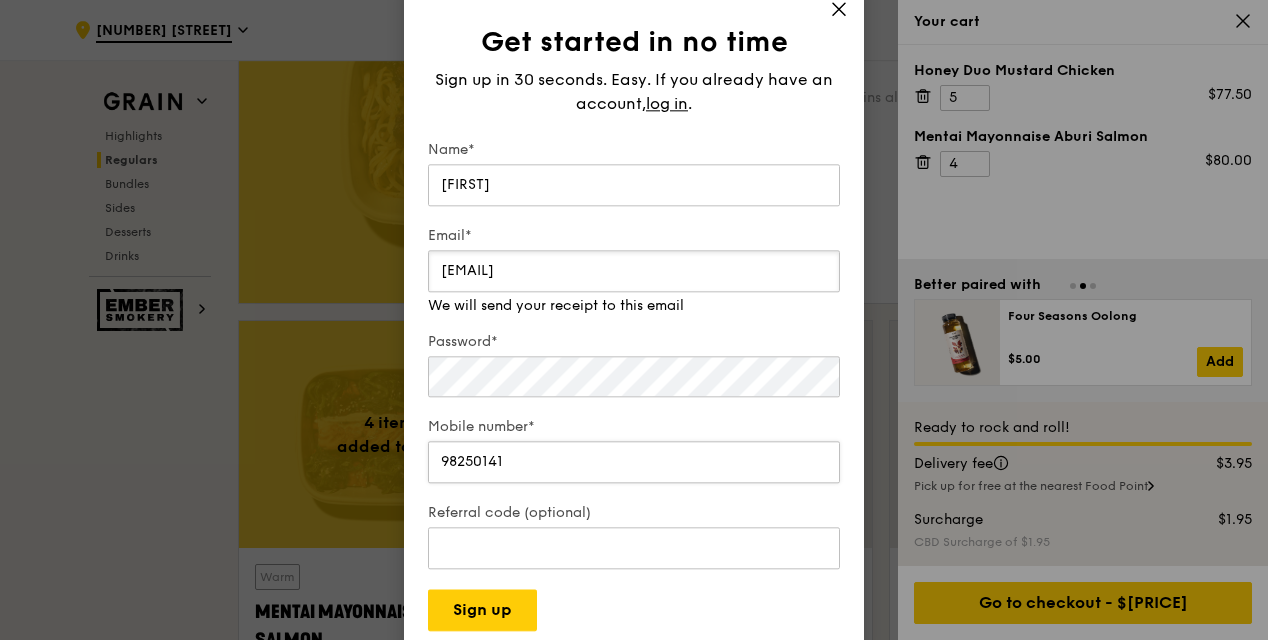 scroll, scrollTop: 1582, scrollLeft: 0, axis: vertical 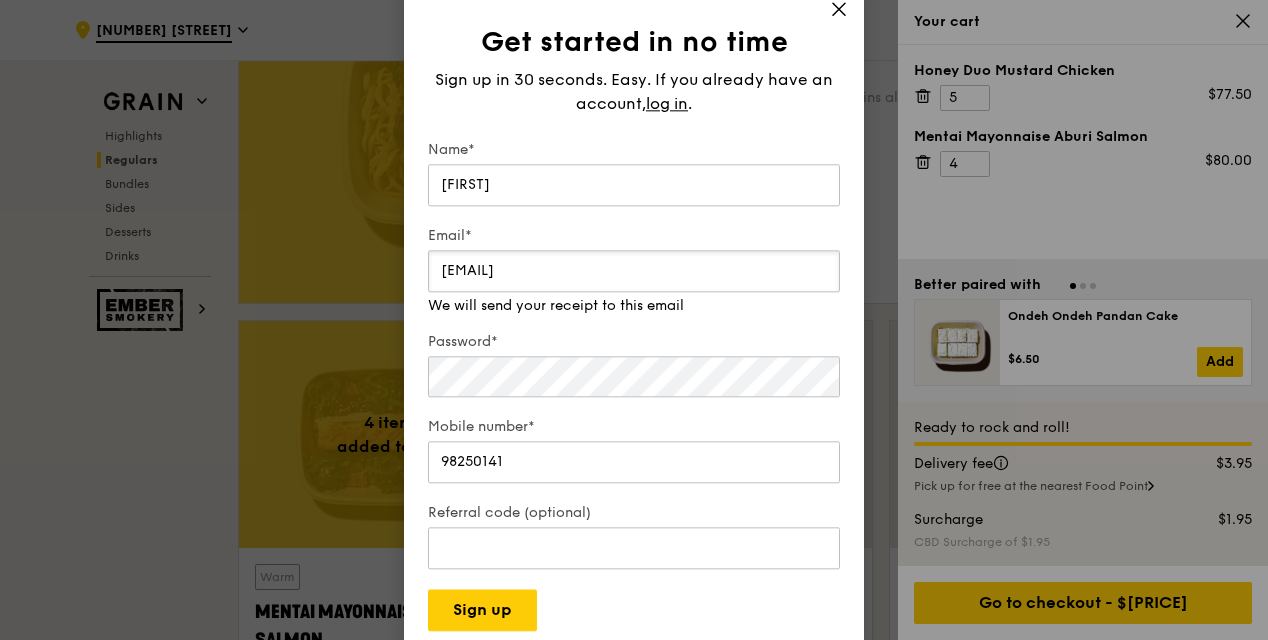 drag, startPoint x: 801, startPoint y: 274, endPoint x: 402, endPoint y: 308, distance: 400.446 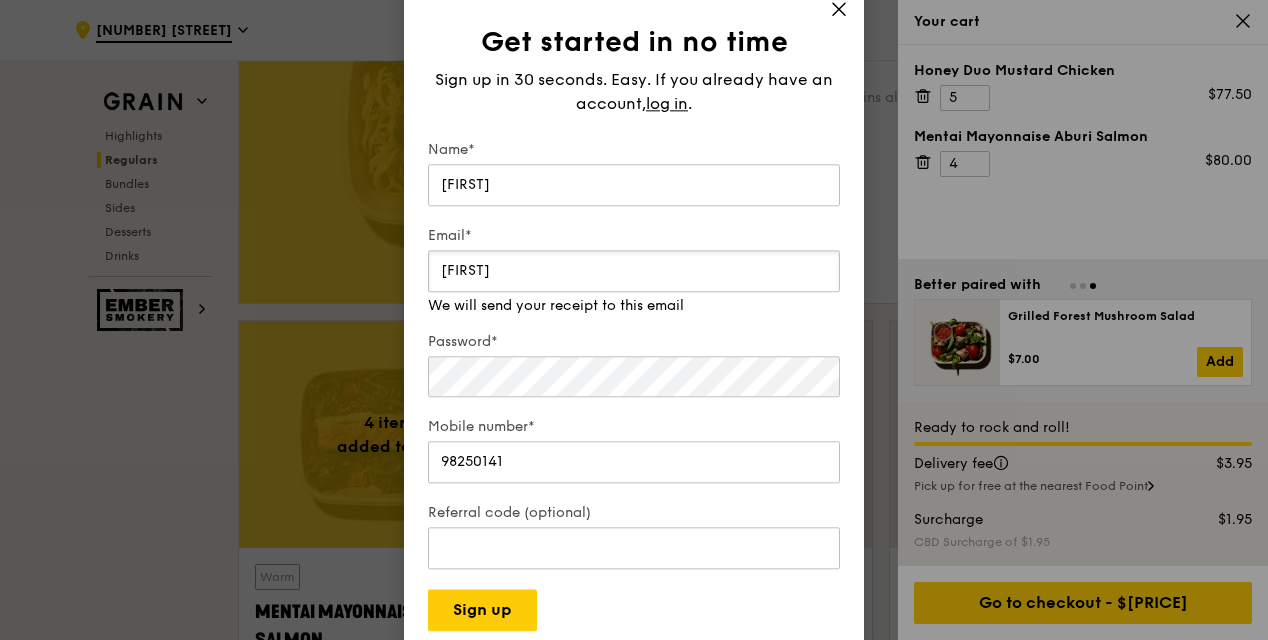 type on "prathiba.gopal@libertyglobalgroup.com" 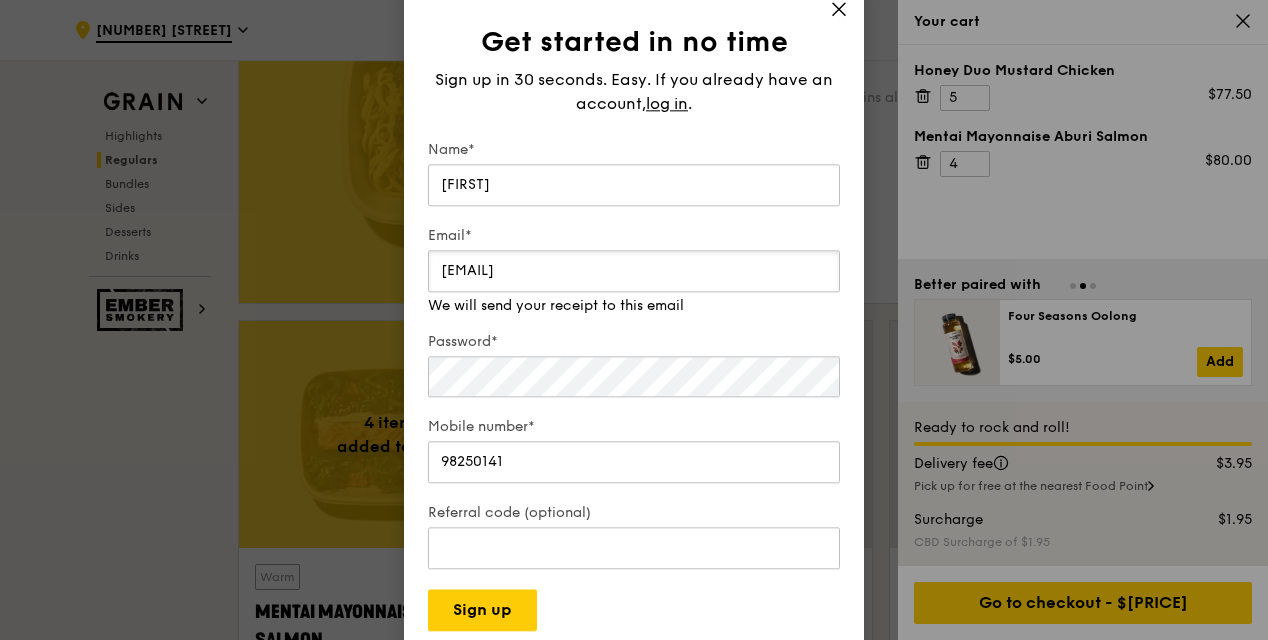 drag, startPoint x: 764, startPoint y: 278, endPoint x: 360, endPoint y: 294, distance: 404.3167 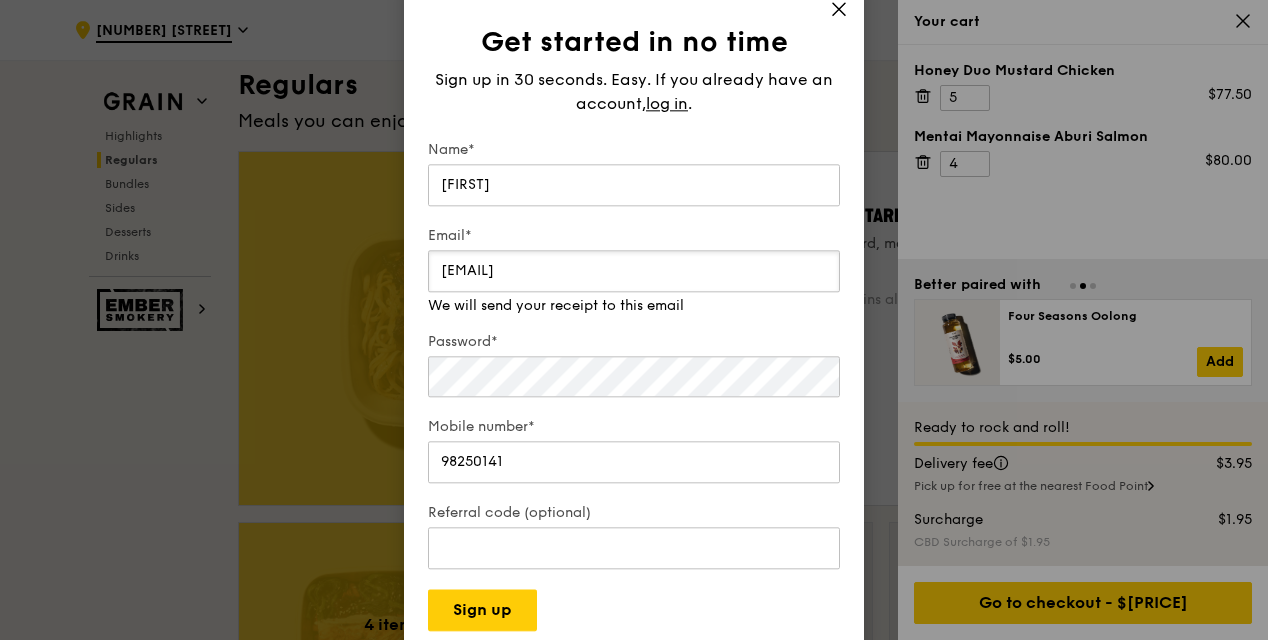 scroll, scrollTop: 1376, scrollLeft: 0, axis: vertical 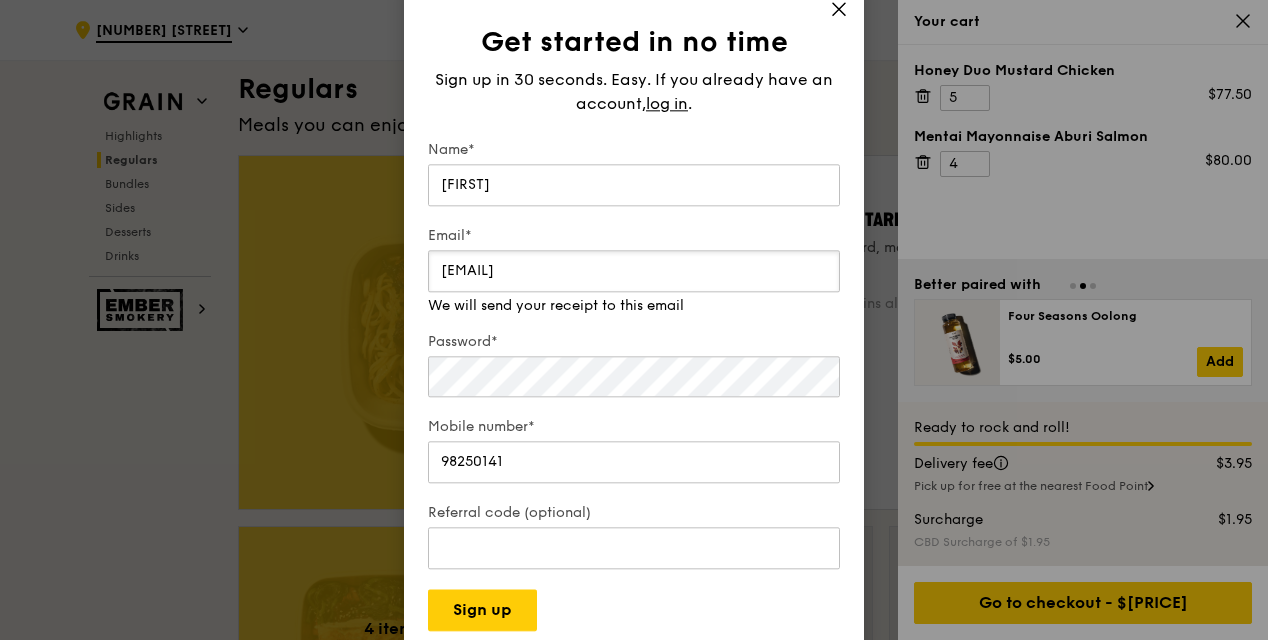 drag, startPoint x: 794, startPoint y: 272, endPoint x: 235, endPoint y: 294, distance: 559.43274 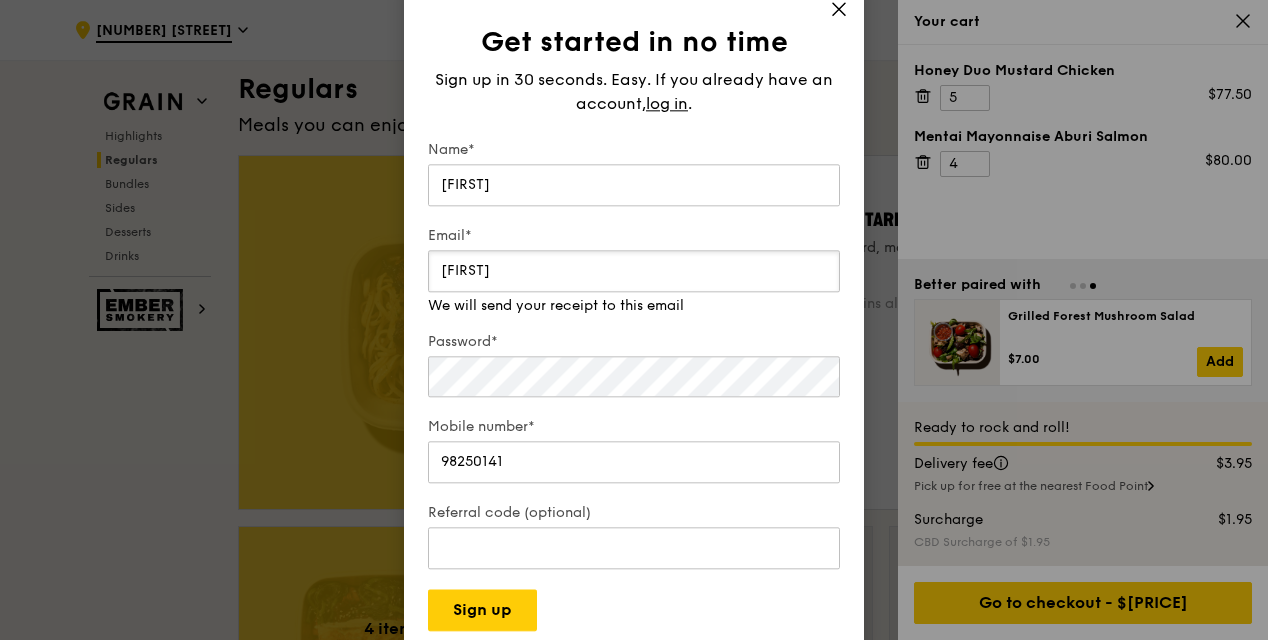 type on "prathiba.gopal@libertyglobalgroup.com" 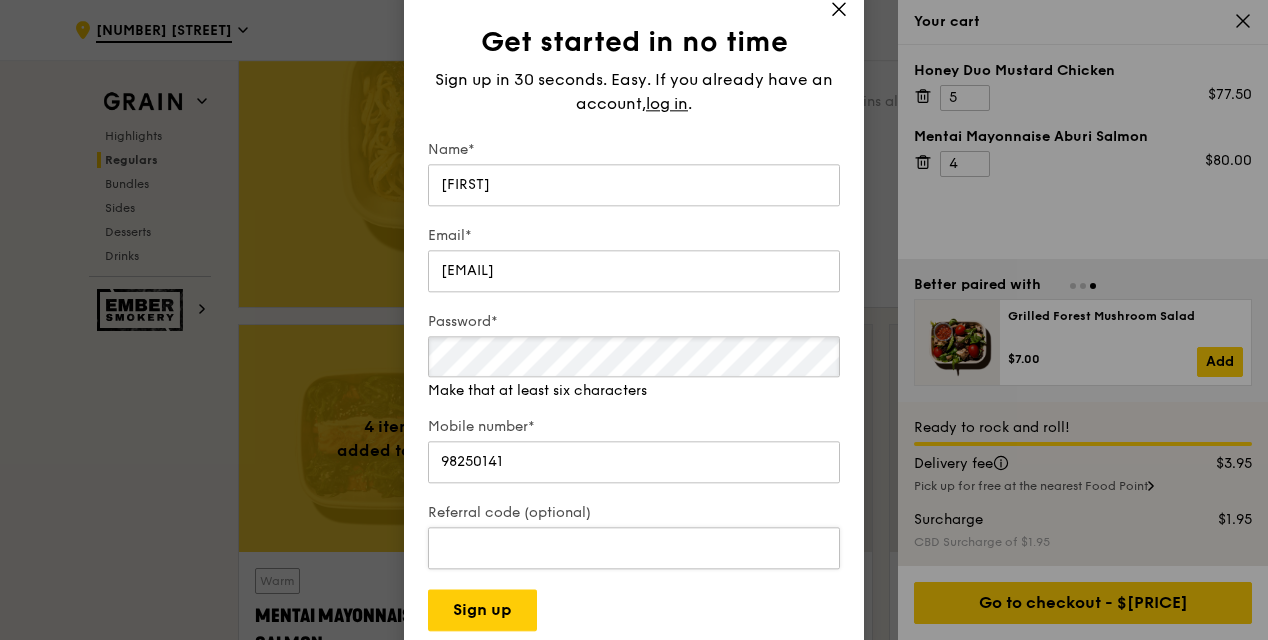 scroll, scrollTop: 1580, scrollLeft: 0, axis: vertical 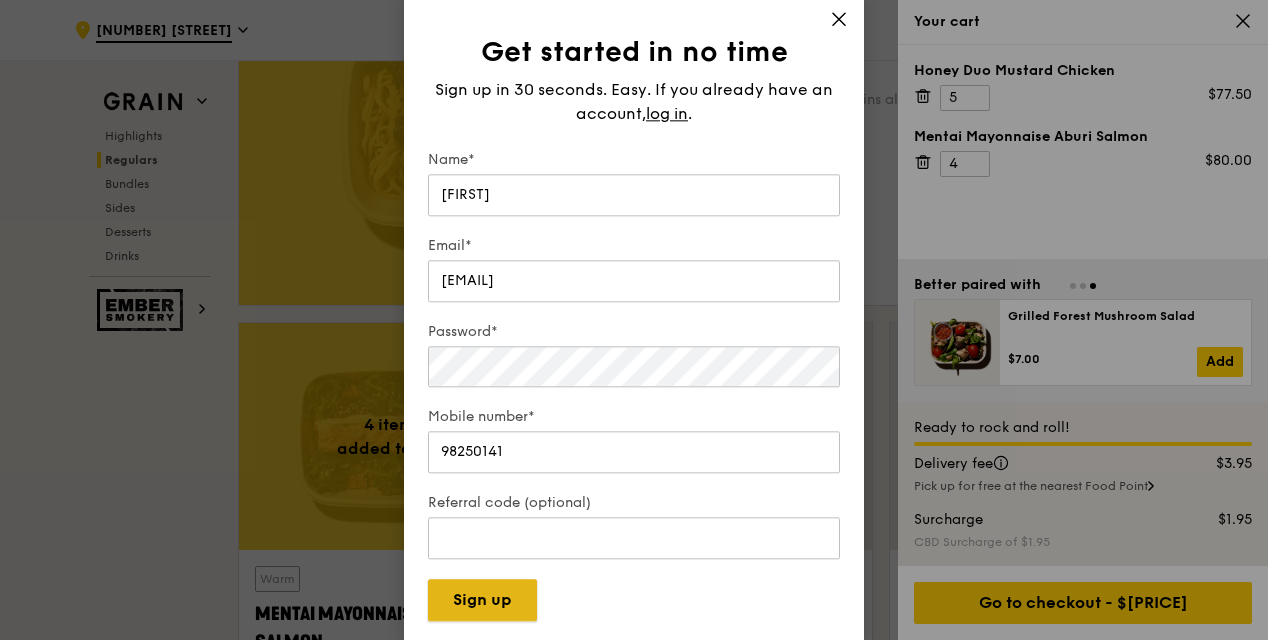 click on "Sign up" at bounding box center (482, 601) 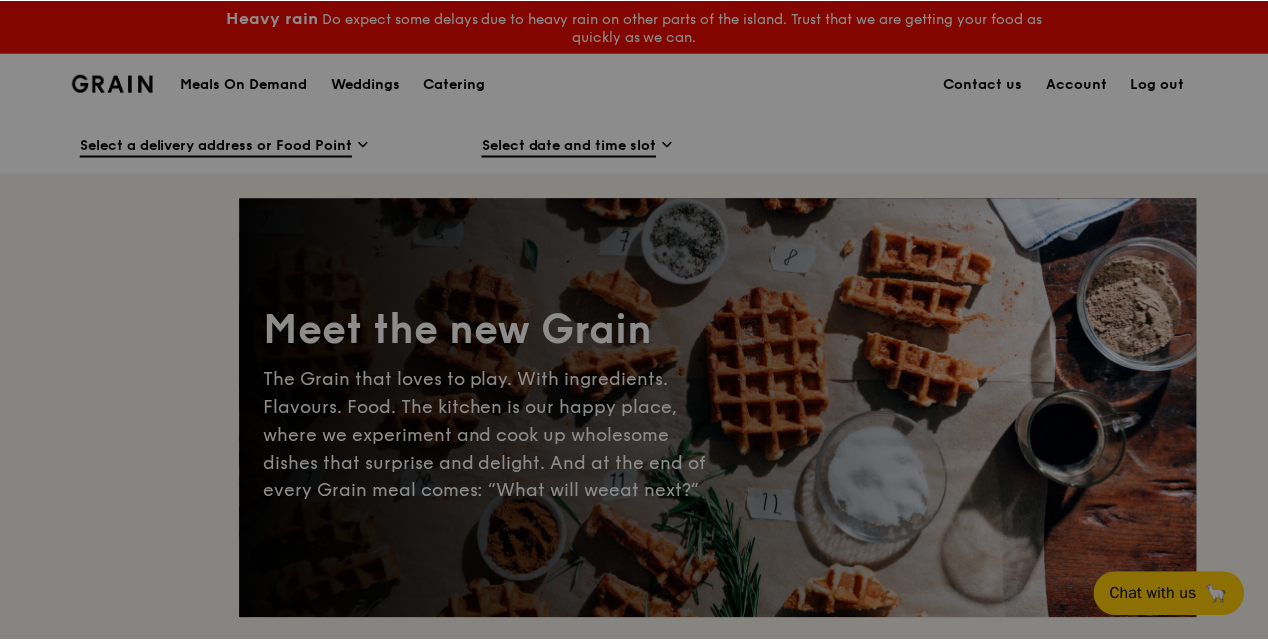 scroll, scrollTop: 0, scrollLeft: 0, axis: both 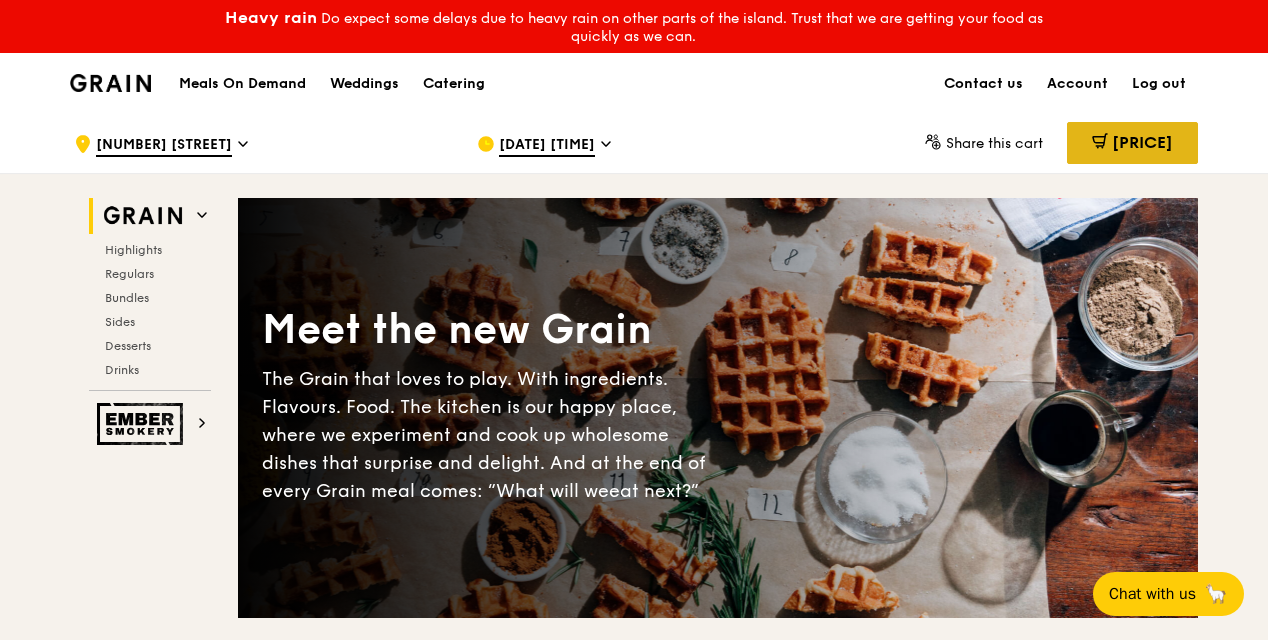 click on "[PRICE]" at bounding box center (1142, 142) 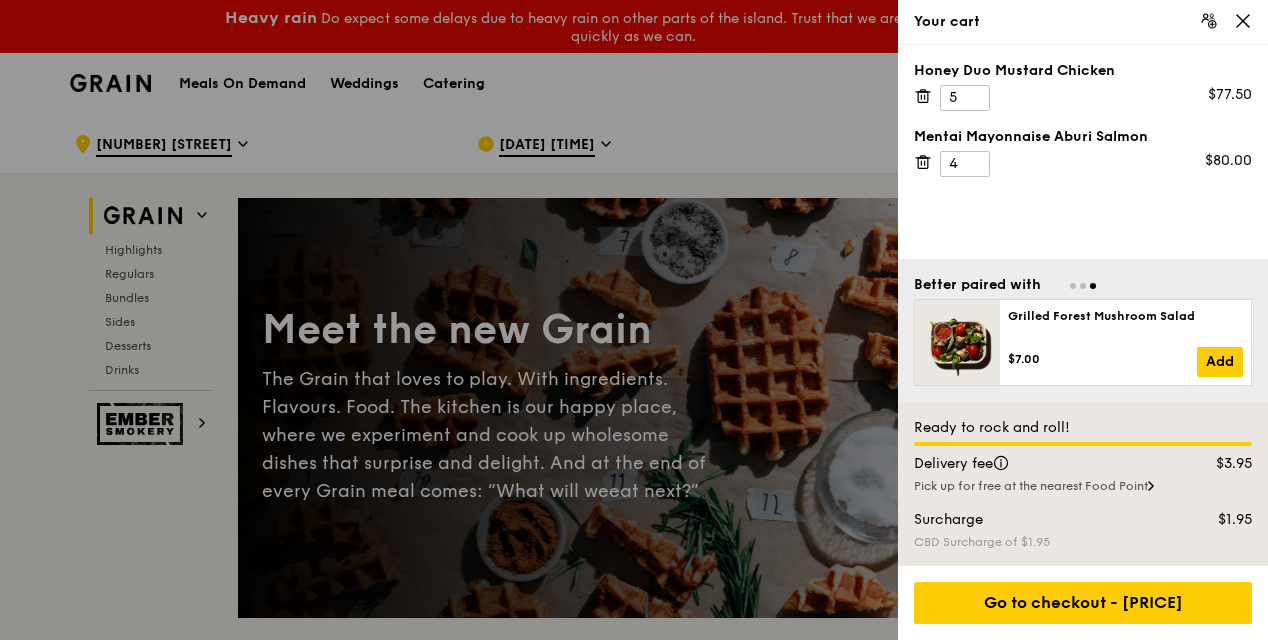 click at bounding box center (634, 320) 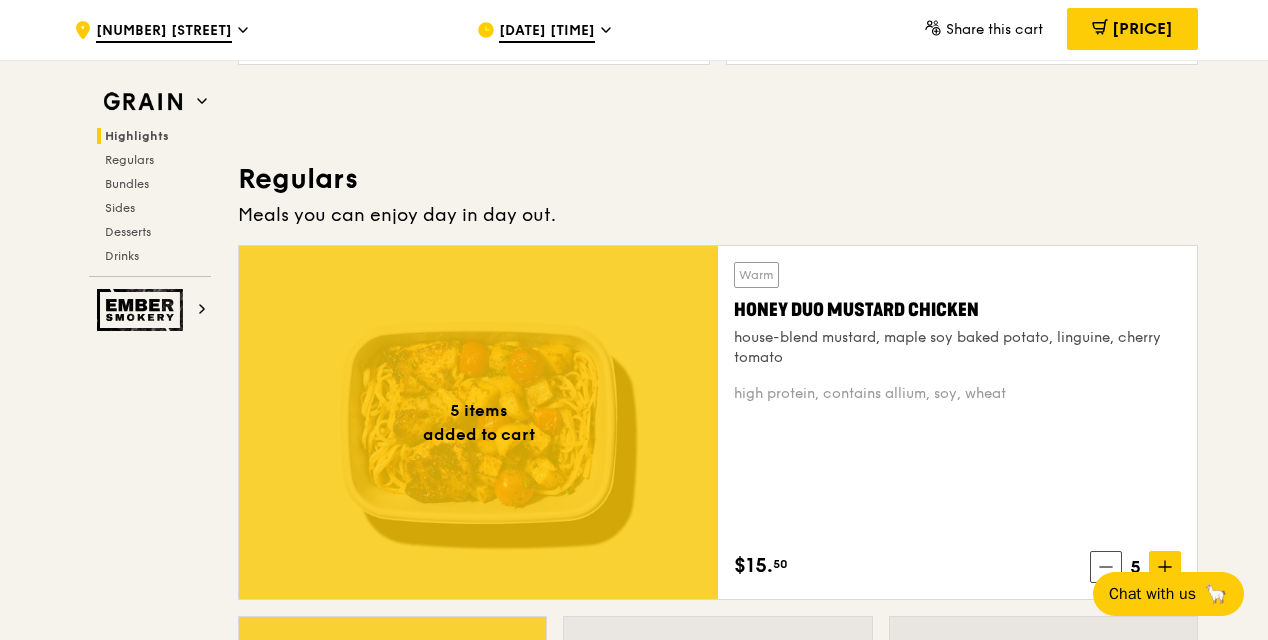 scroll, scrollTop: 1286, scrollLeft: 0, axis: vertical 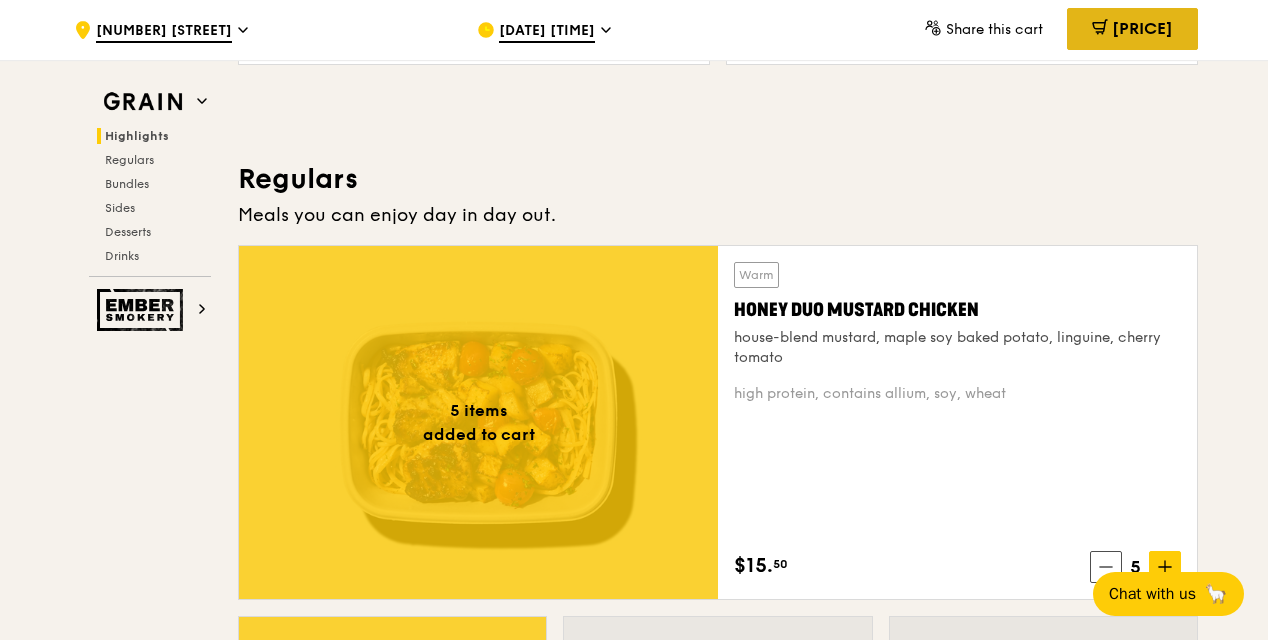 click on "[PRICE]" at bounding box center (1142, 28) 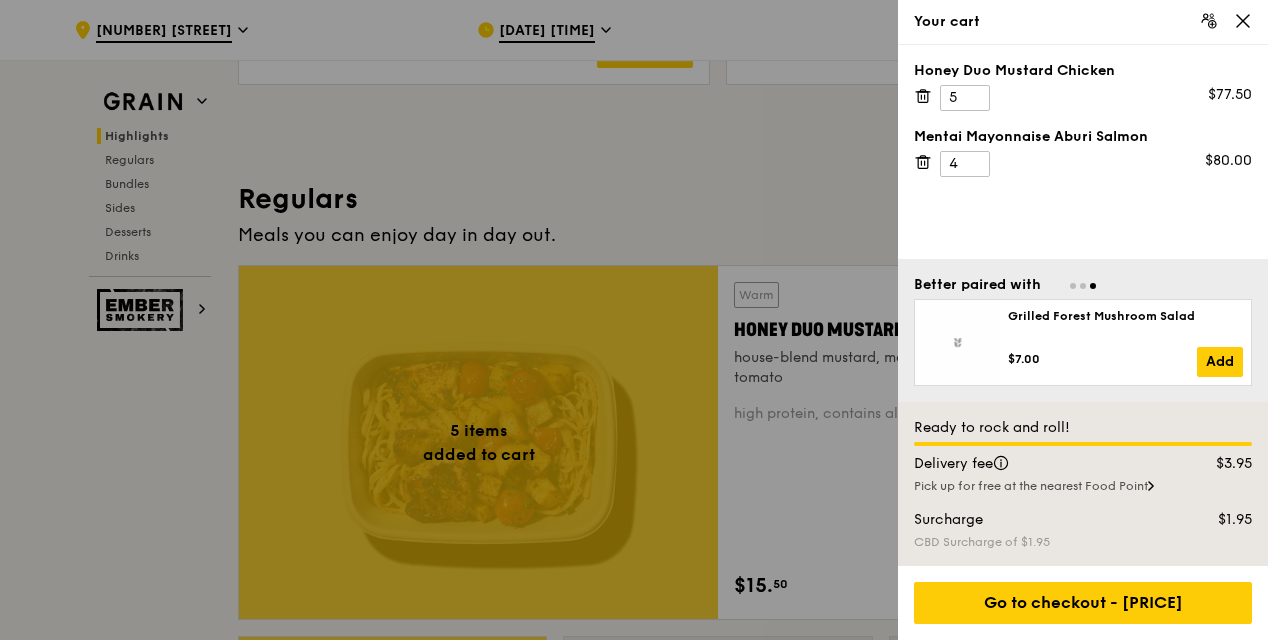 scroll, scrollTop: 1267, scrollLeft: 0, axis: vertical 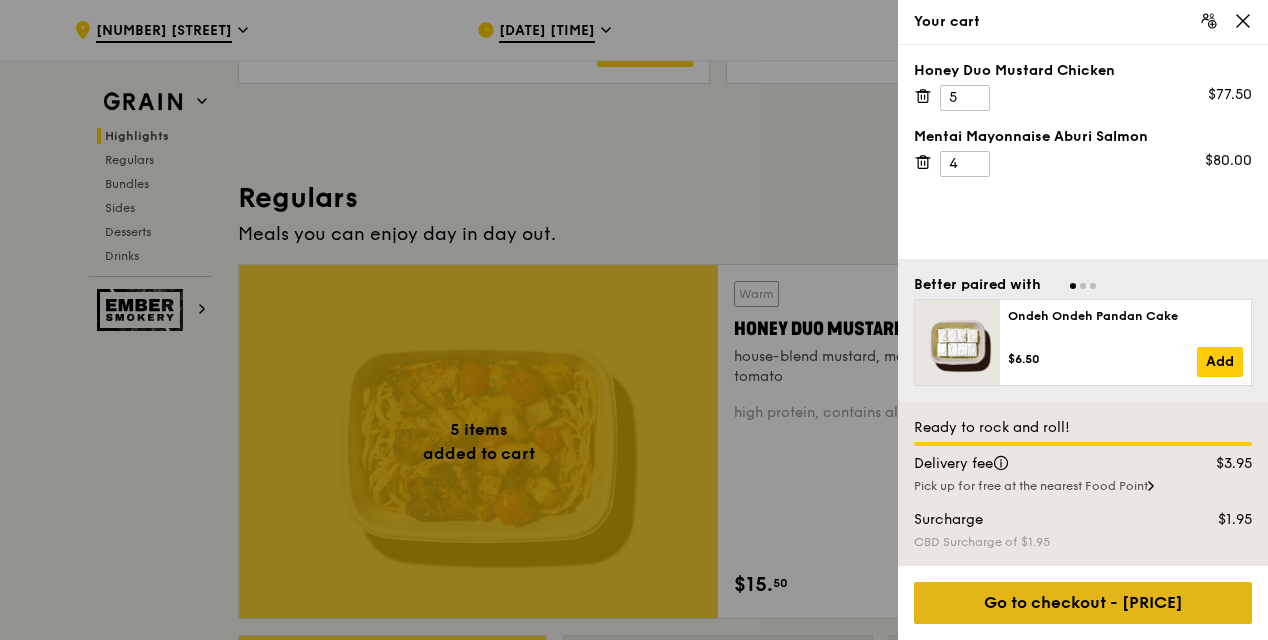 click on "Go to checkout - [PRICE]" at bounding box center [1083, 603] 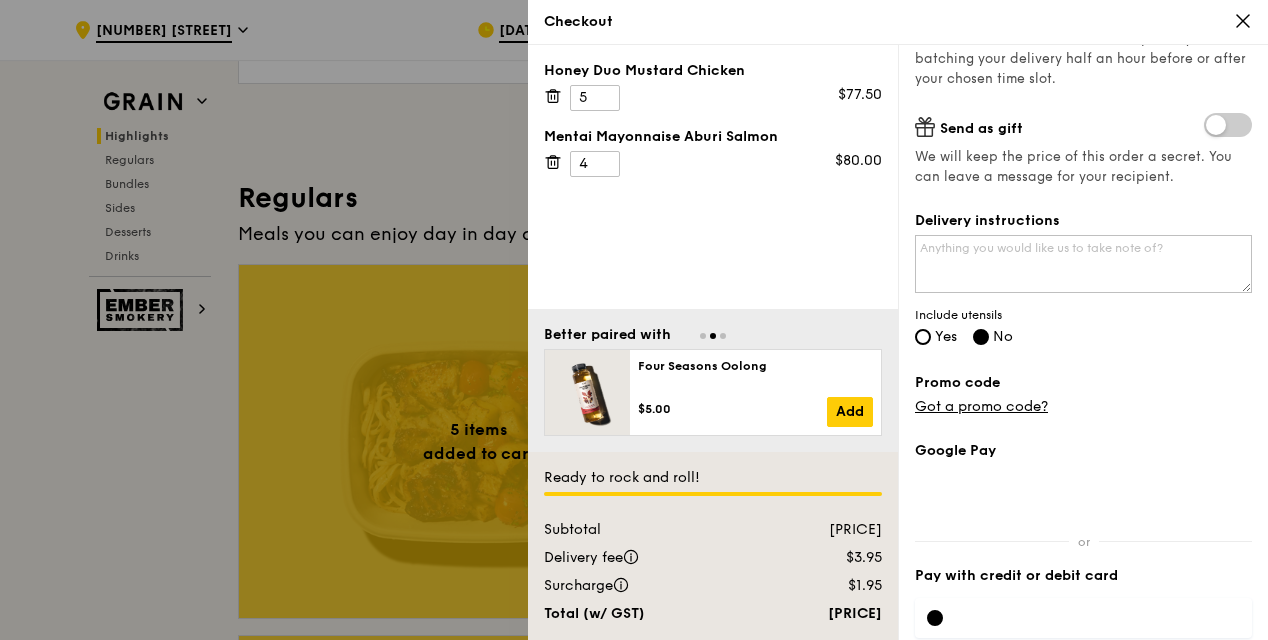 scroll, scrollTop: 418, scrollLeft: 0, axis: vertical 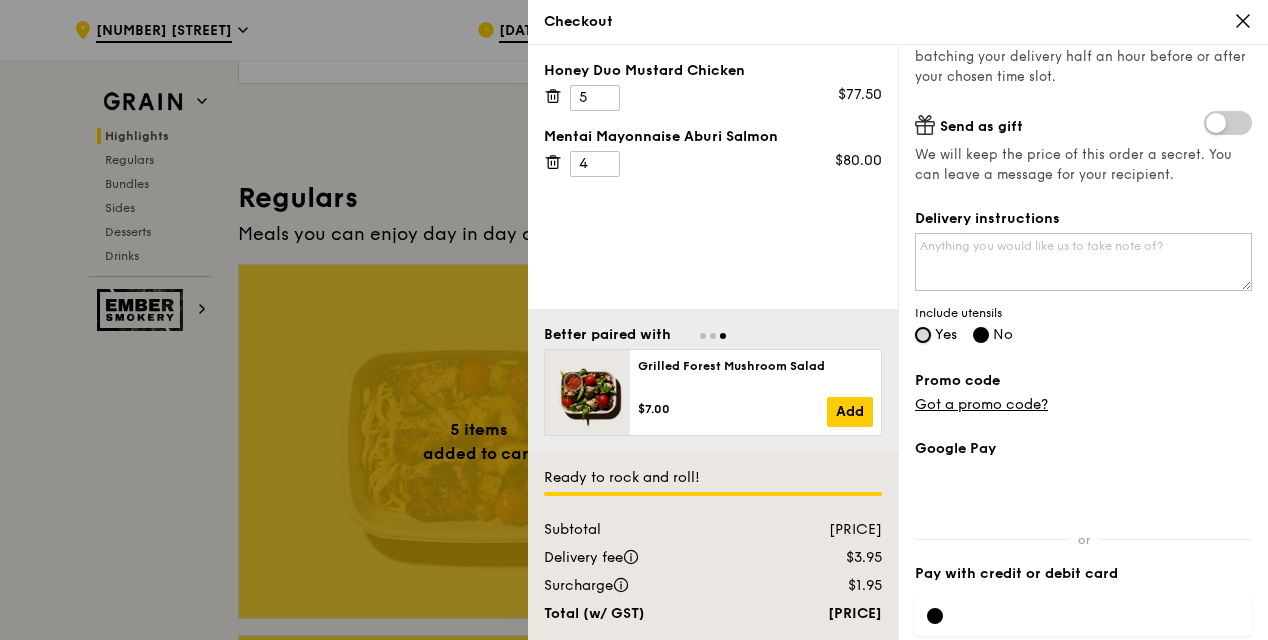 click on "Yes" at bounding box center (923, 335) 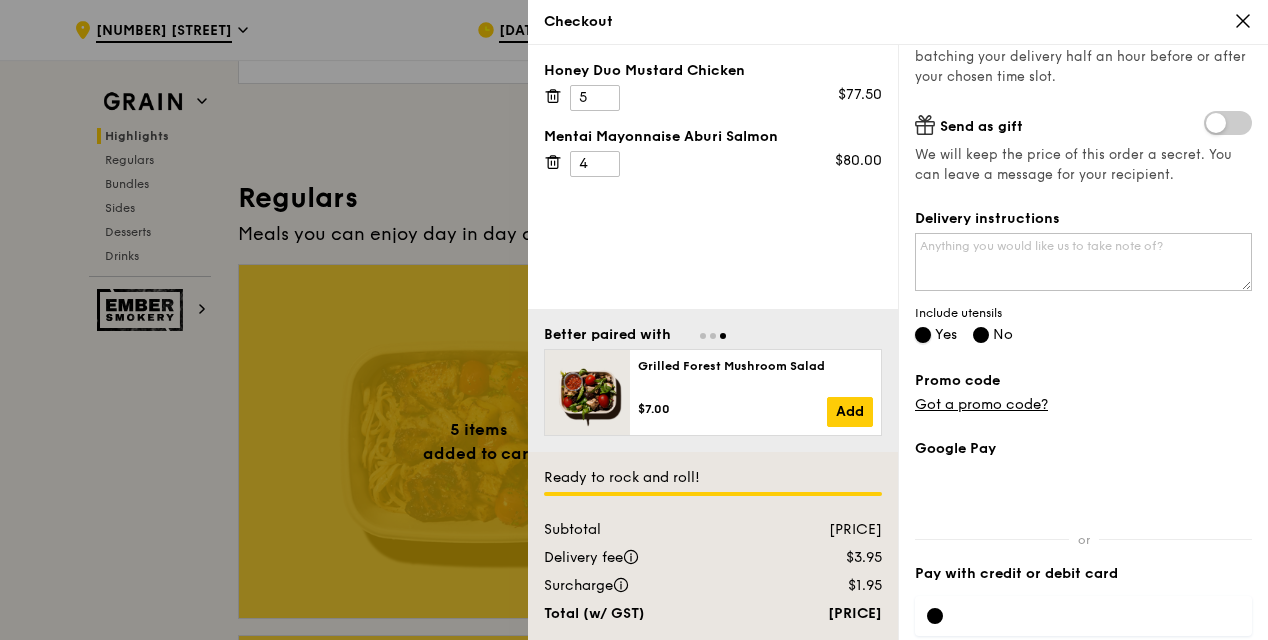 radio on "false" 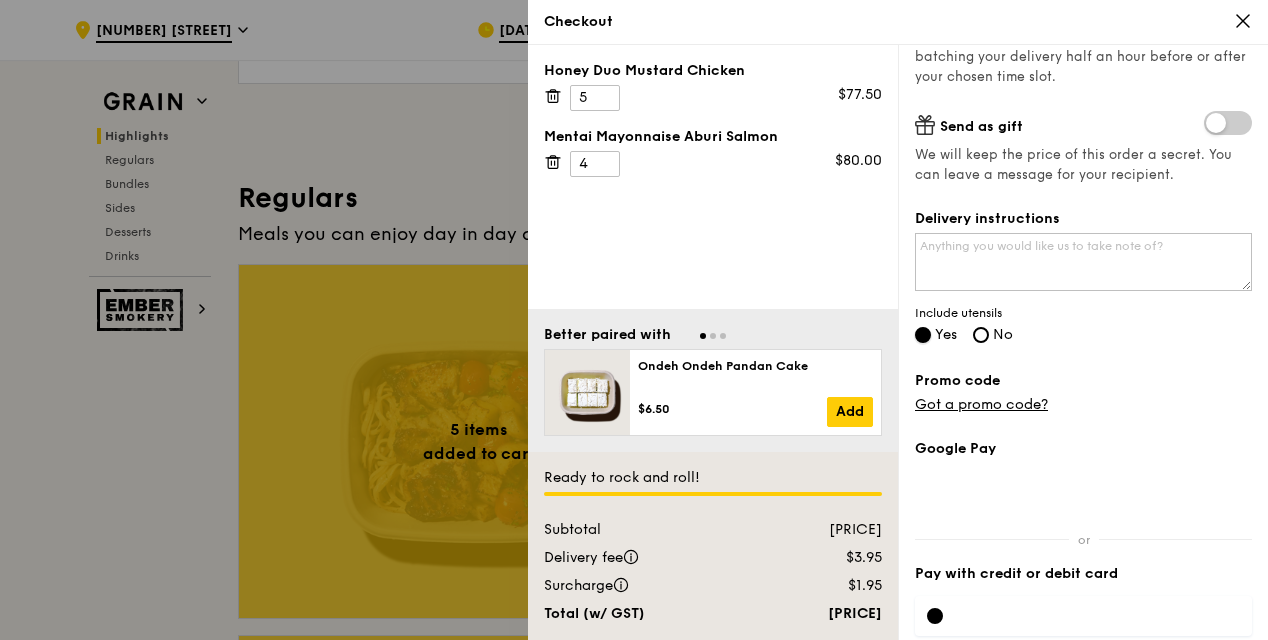 scroll, scrollTop: 509, scrollLeft: 0, axis: vertical 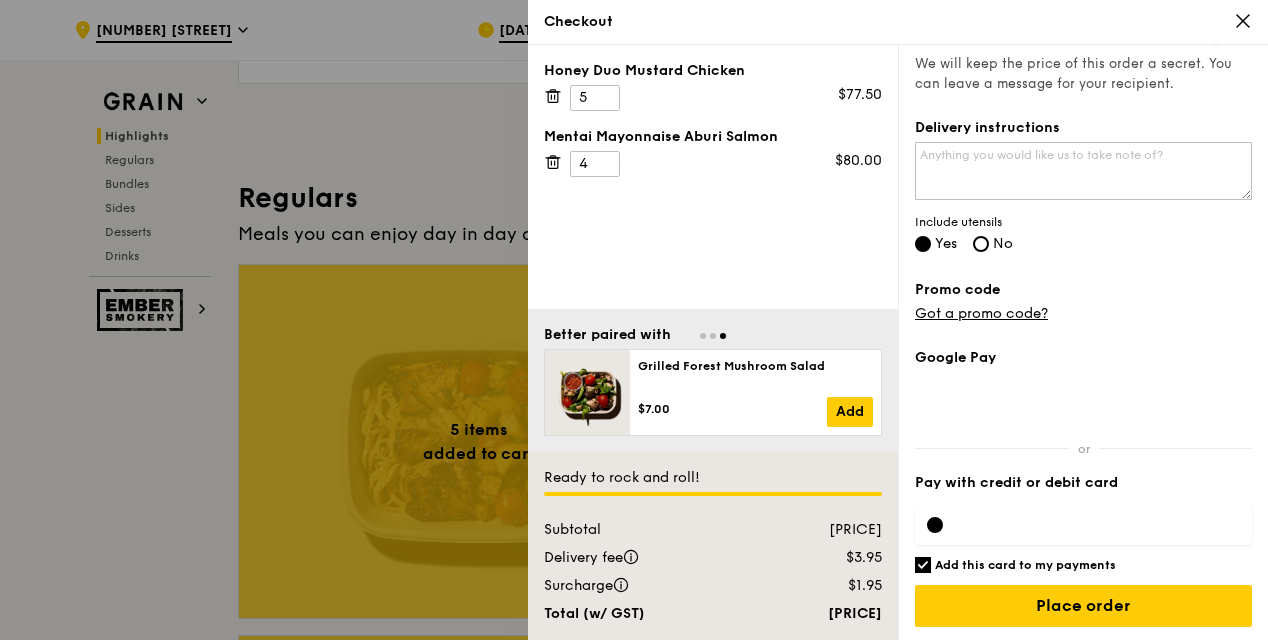 click on "Add this card to my payments" at bounding box center [923, 565] 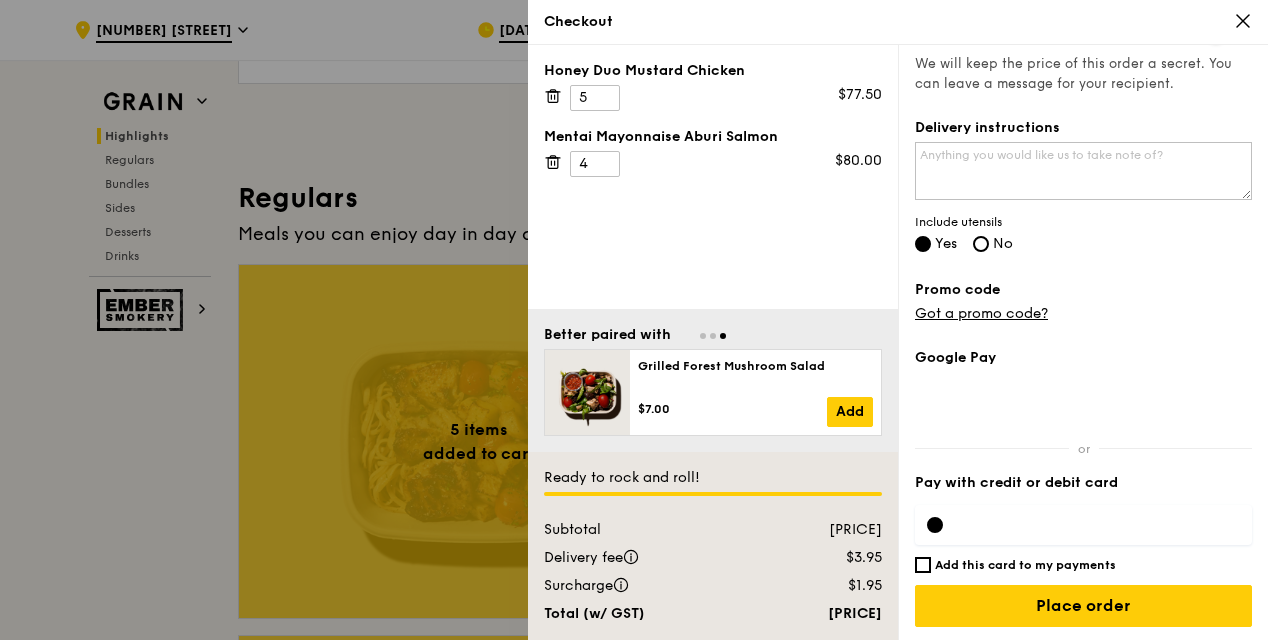 click at bounding box center [1083, 525] 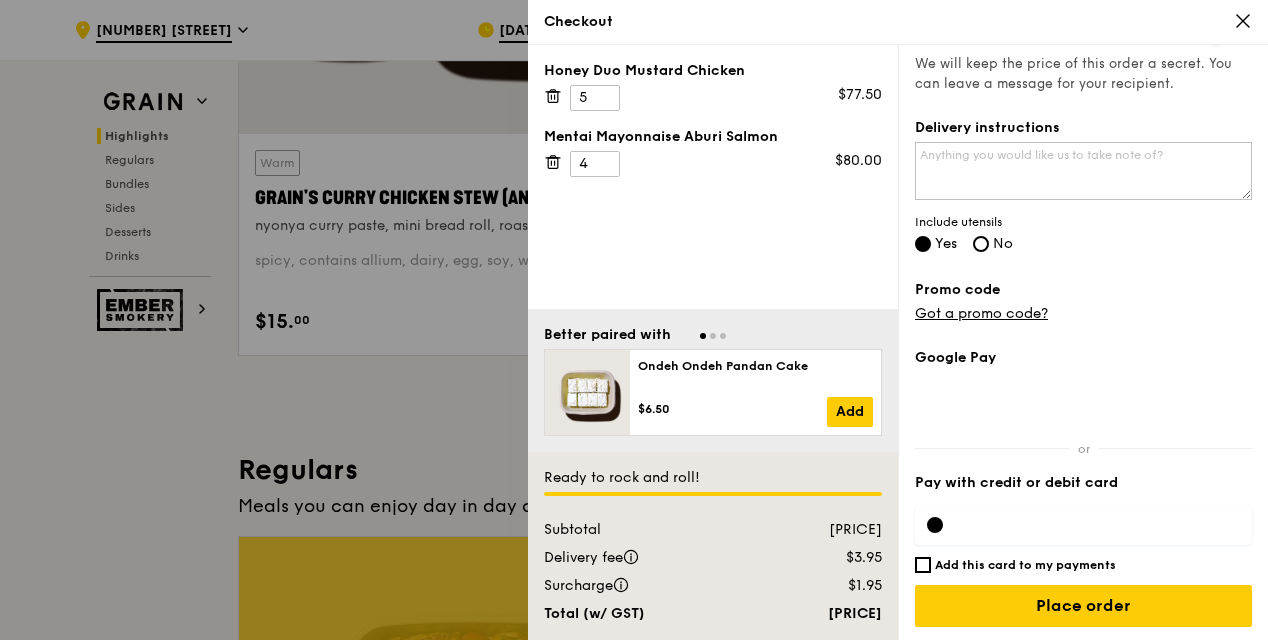 scroll, scrollTop: 993, scrollLeft: 0, axis: vertical 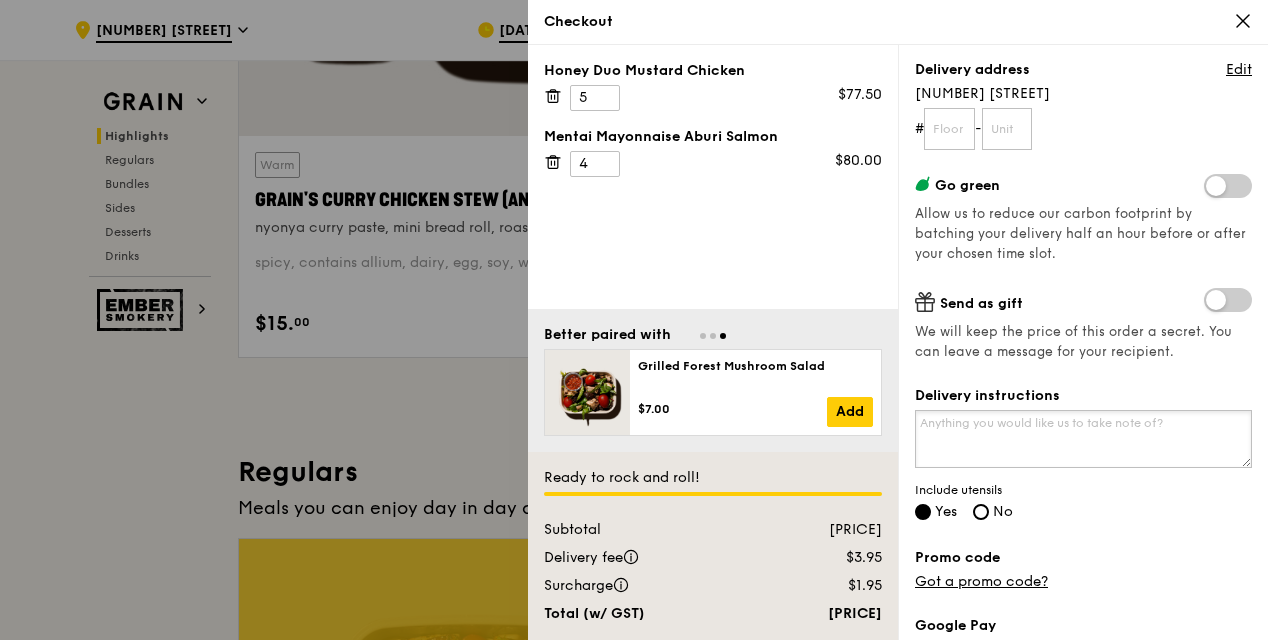 click on "Delivery instructions" at bounding box center [1083, 439] 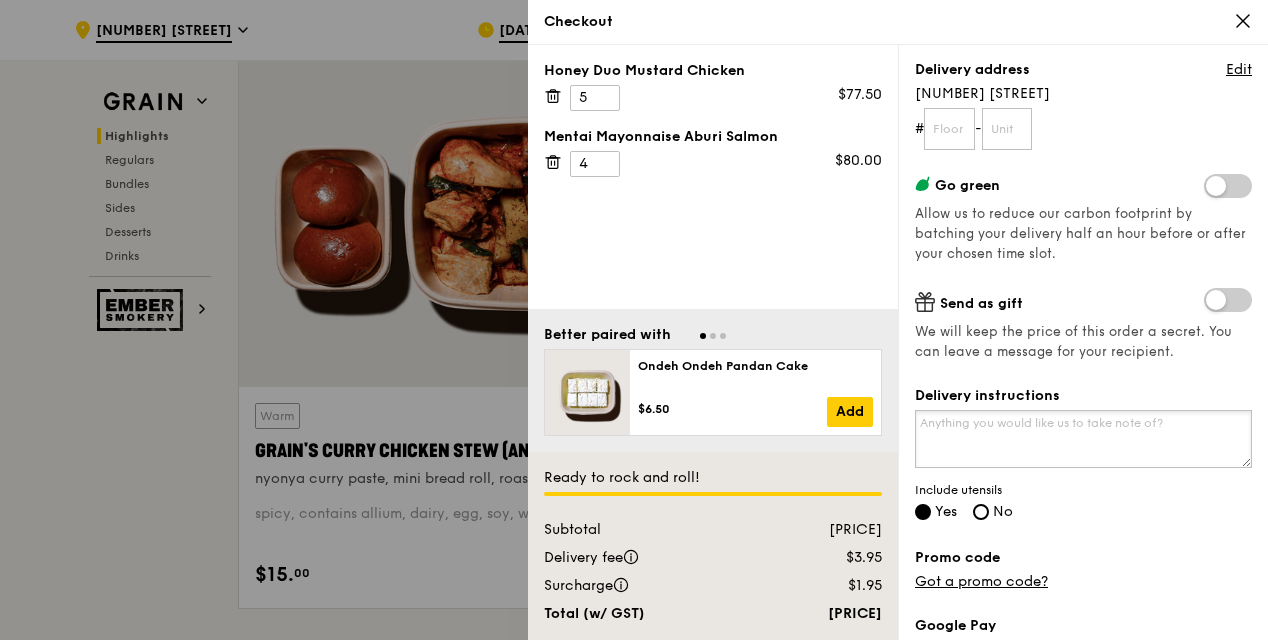 scroll, scrollTop: 743, scrollLeft: 0, axis: vertical 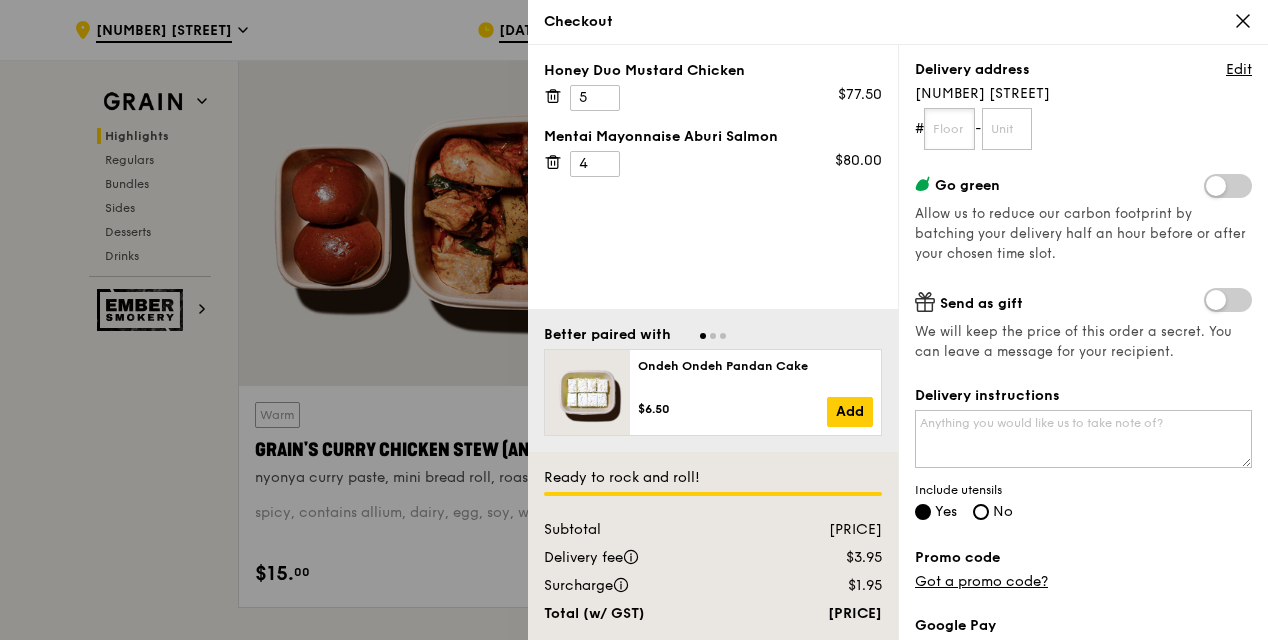 click at bounding box center [949, 129] 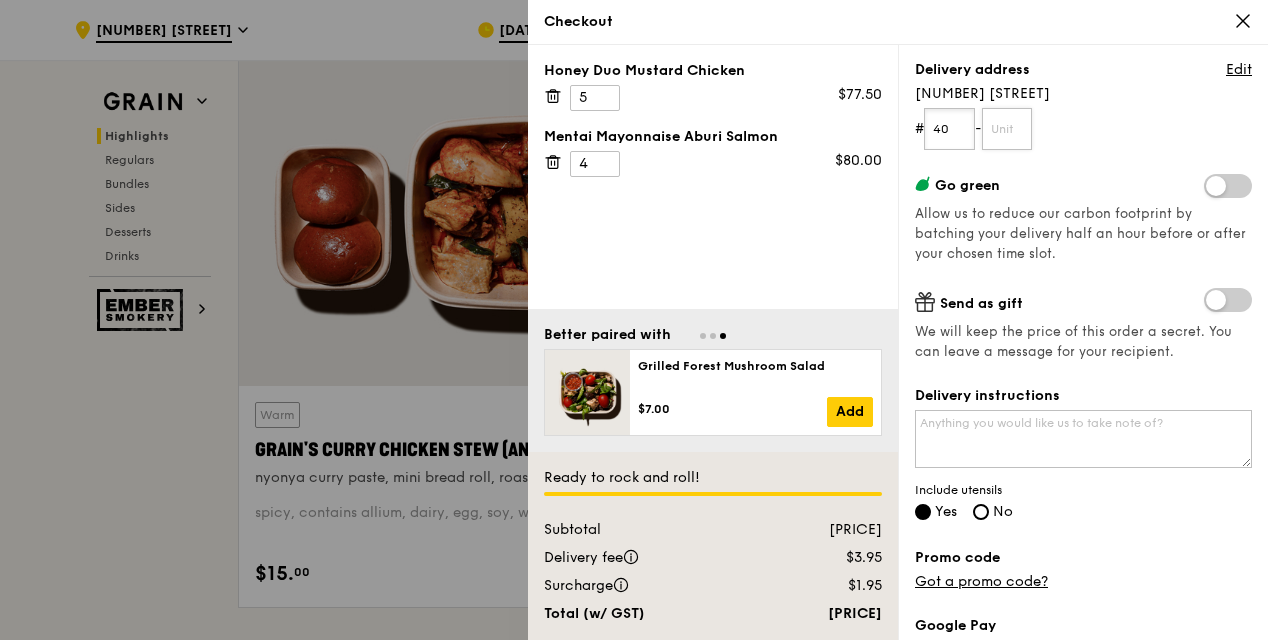 type on "40" 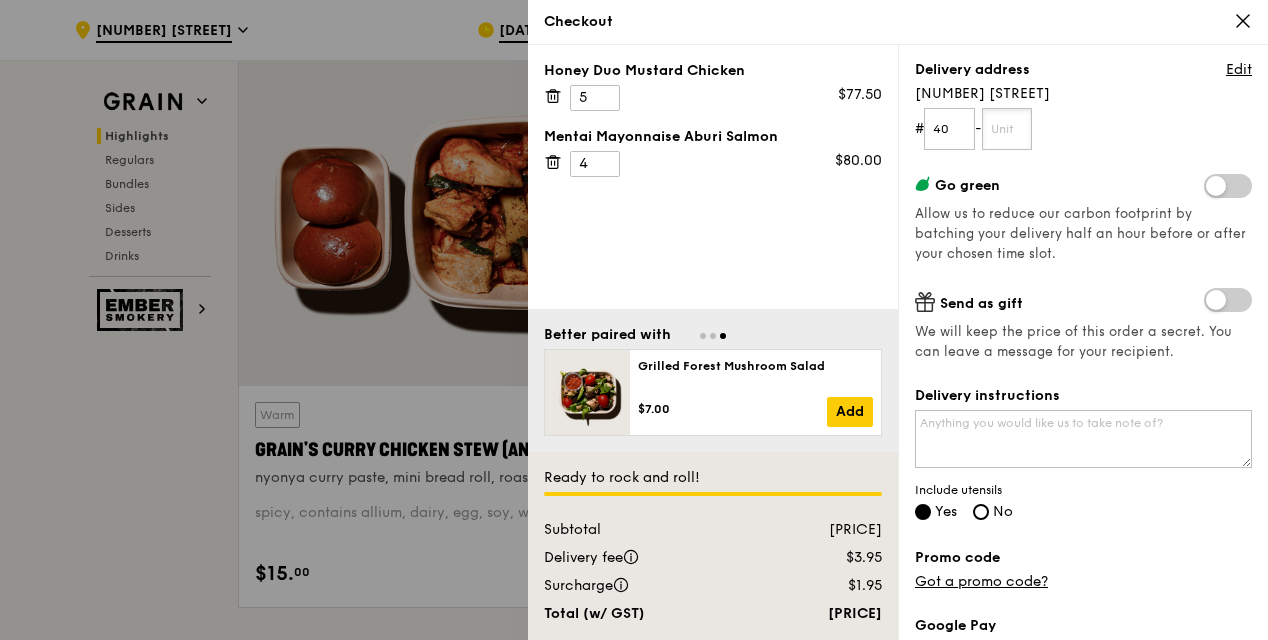 click at bounding box center [1007, 129] 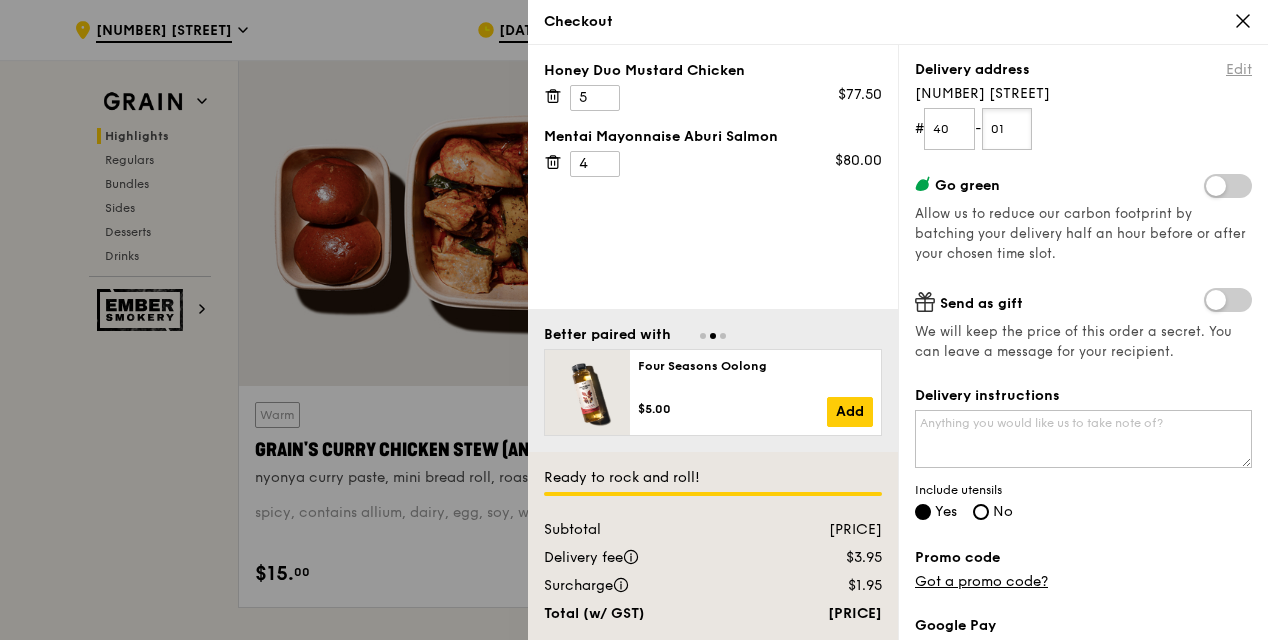 type on "01" 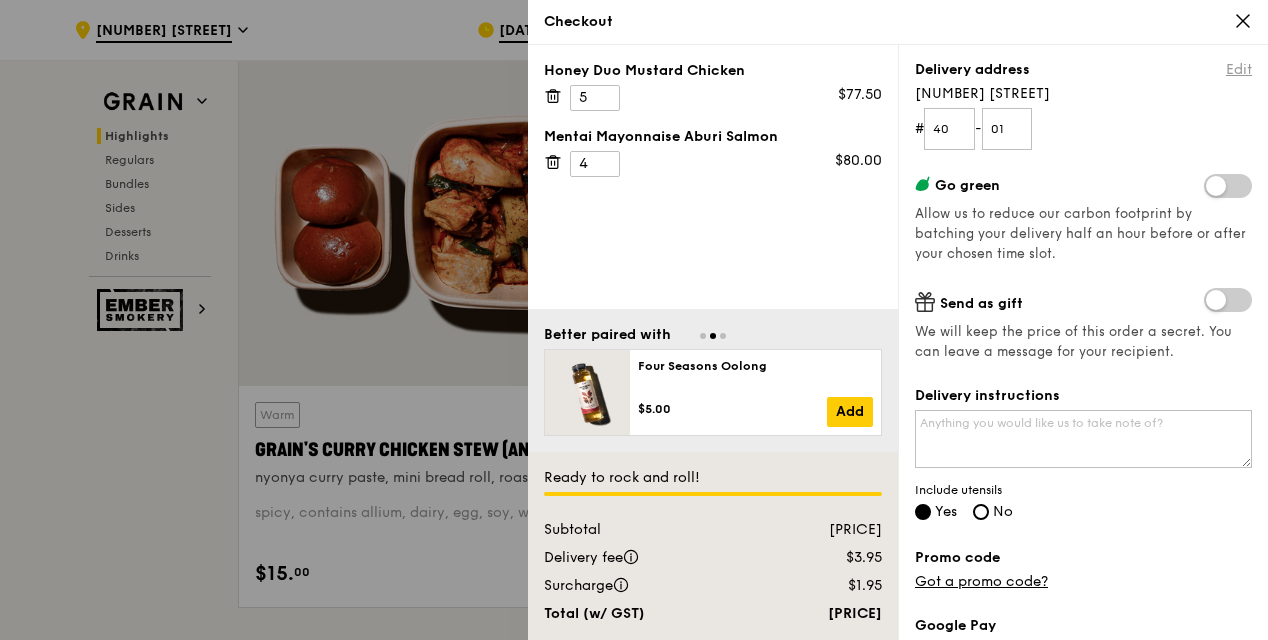 click on "Edit" at bounding box center (1239, 70) 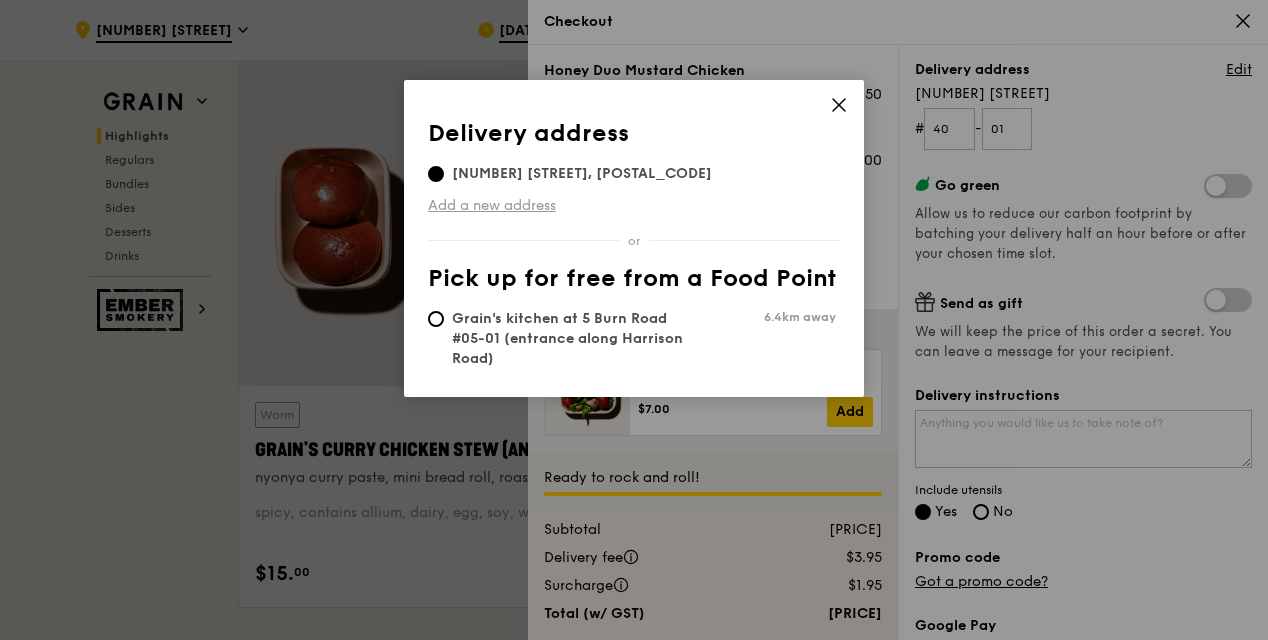 click on "Add a new address" at bounding box center [634, 206] 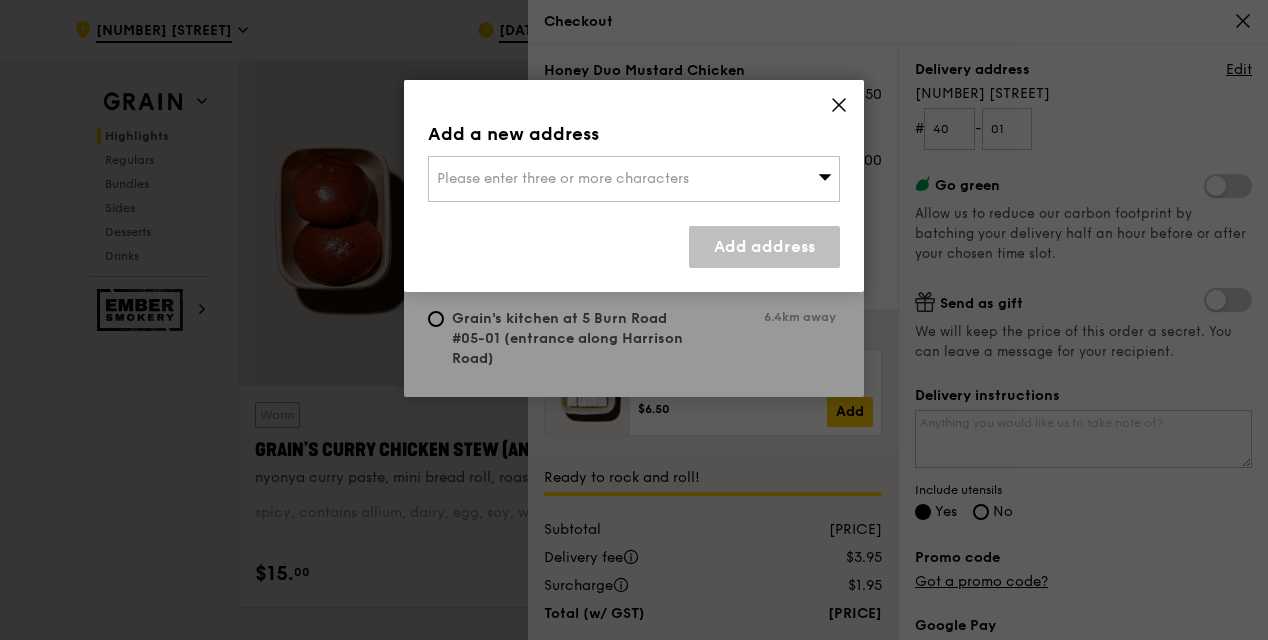 click on "Please enter three or more characters" at bounding box center [634, 179] 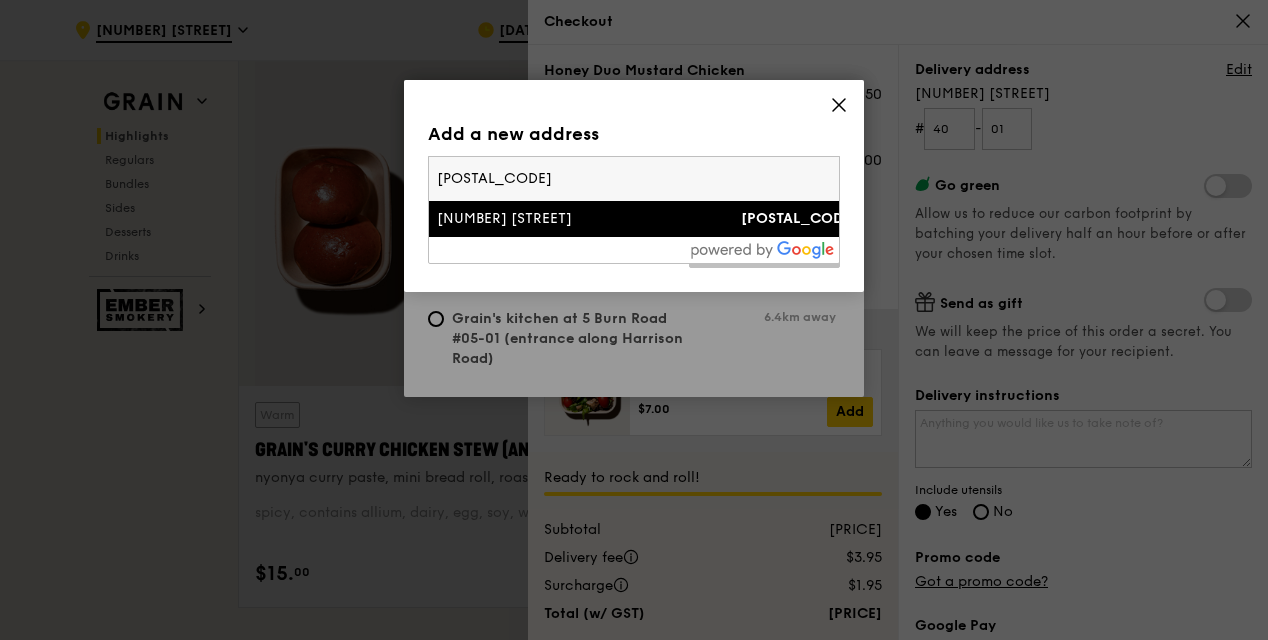 type on "[POSTAL_CODE]" 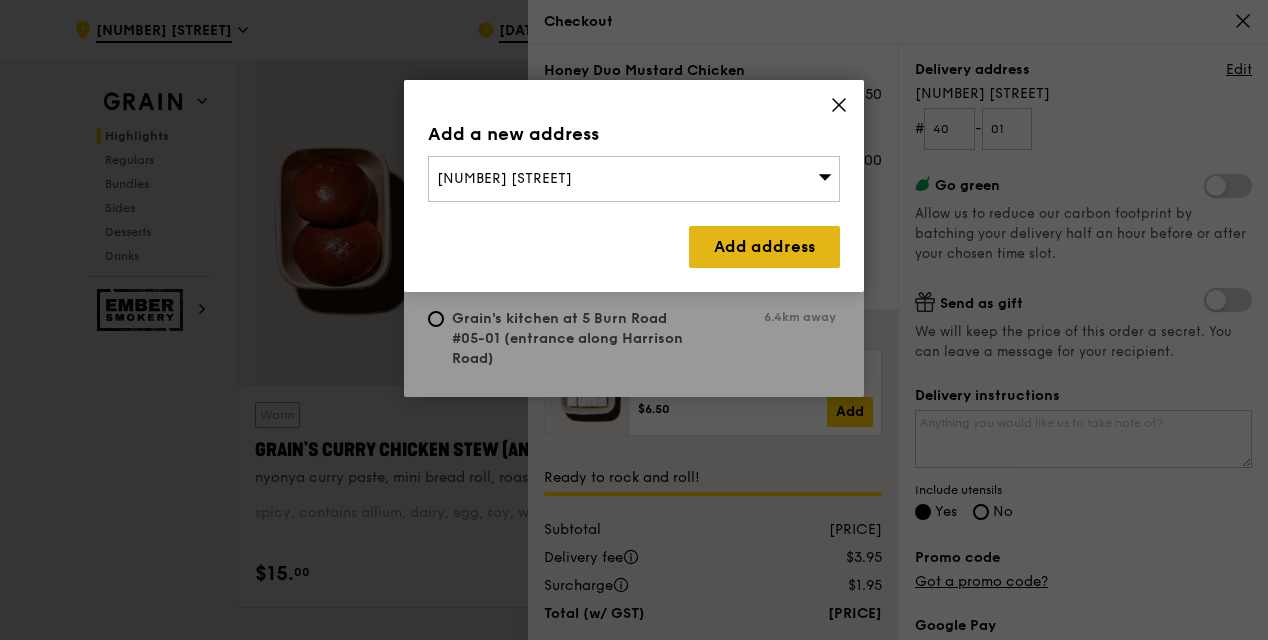 click on "Add address" at bounding box center (764, 247) 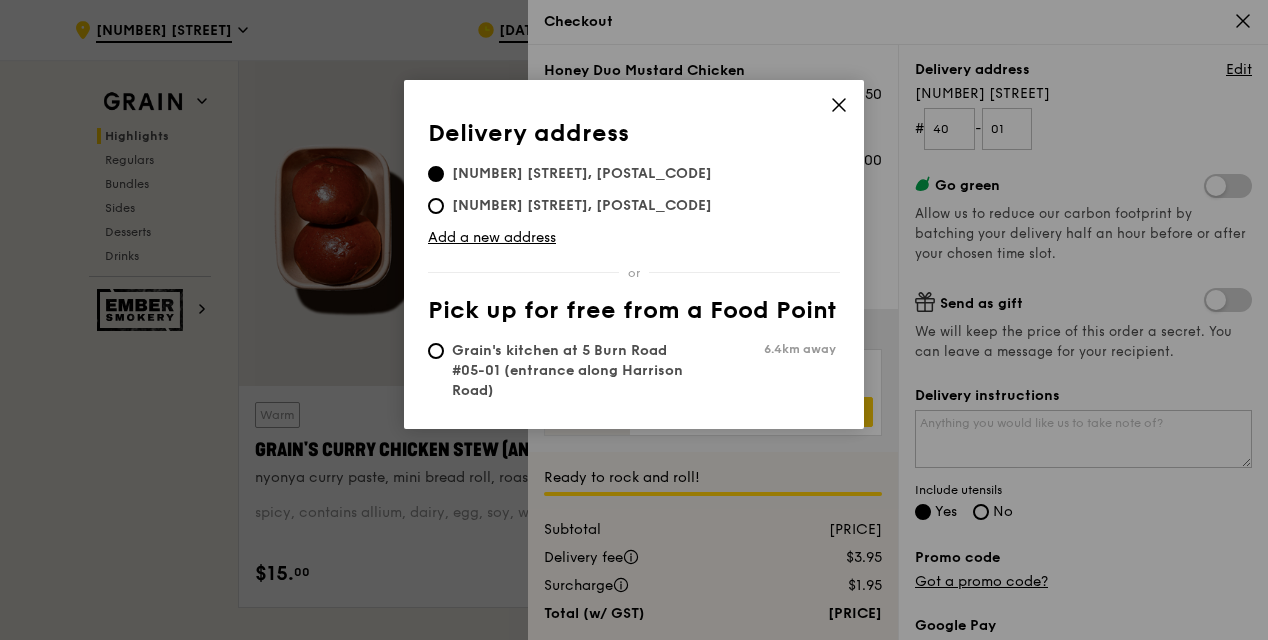 click 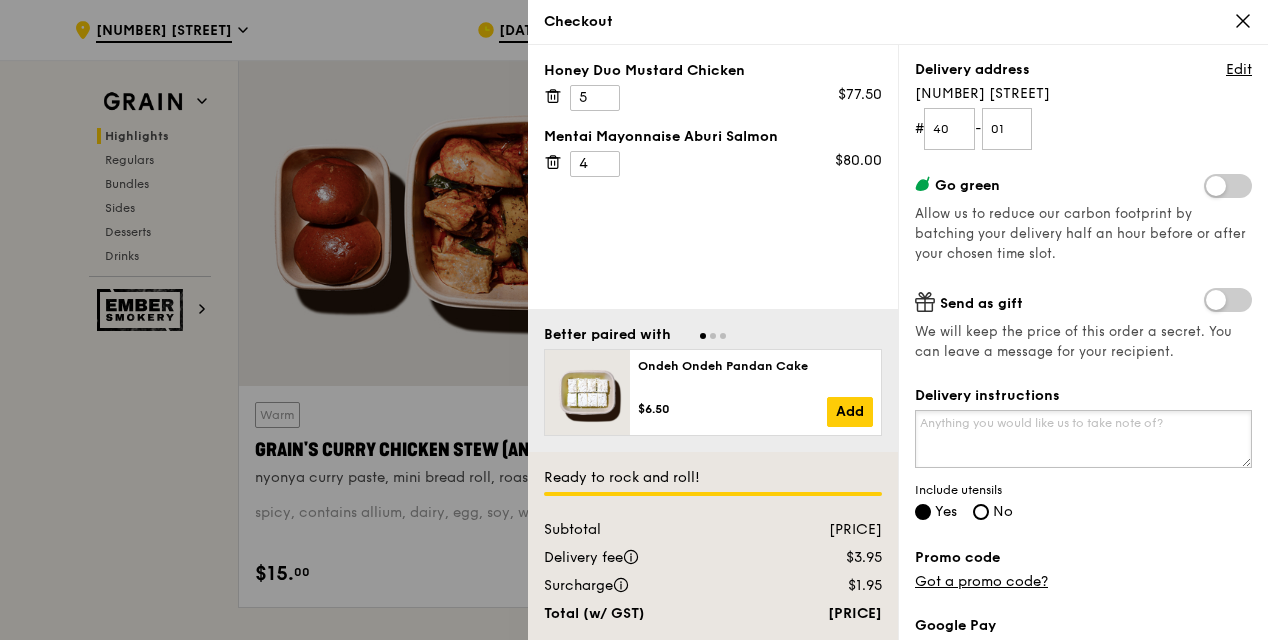 click on "Delivery instructions" at bounding box center (1083, 439) 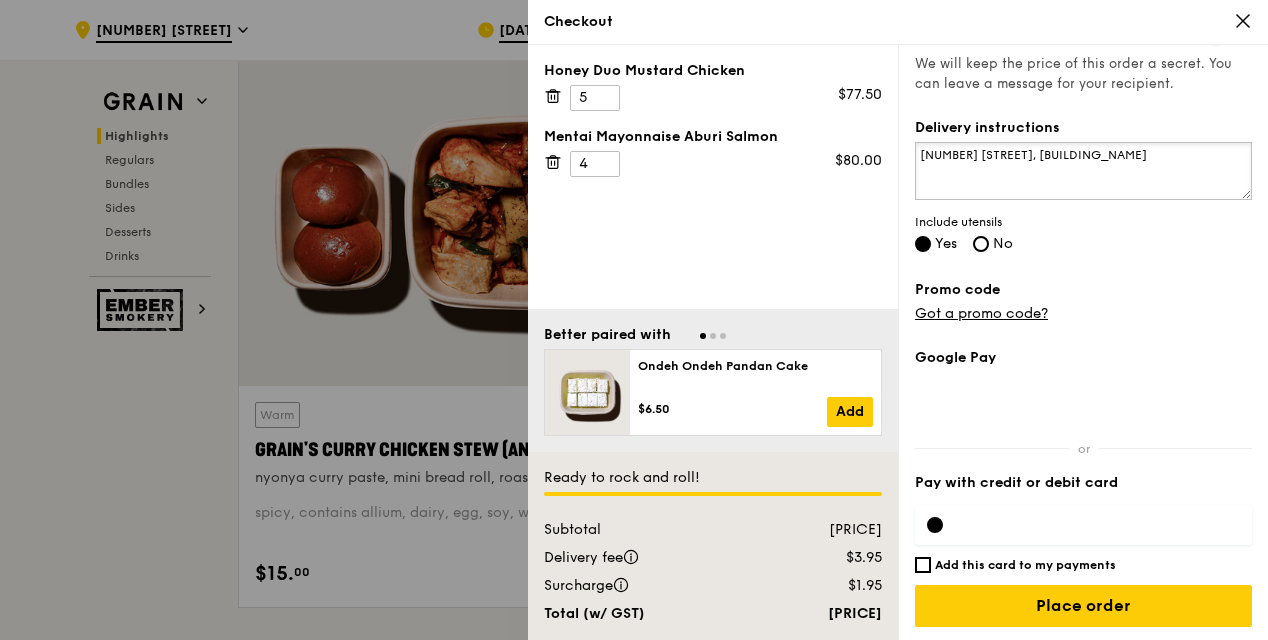 scroll, scrollTop: 456, scrollLeft: 0, axis: vertical 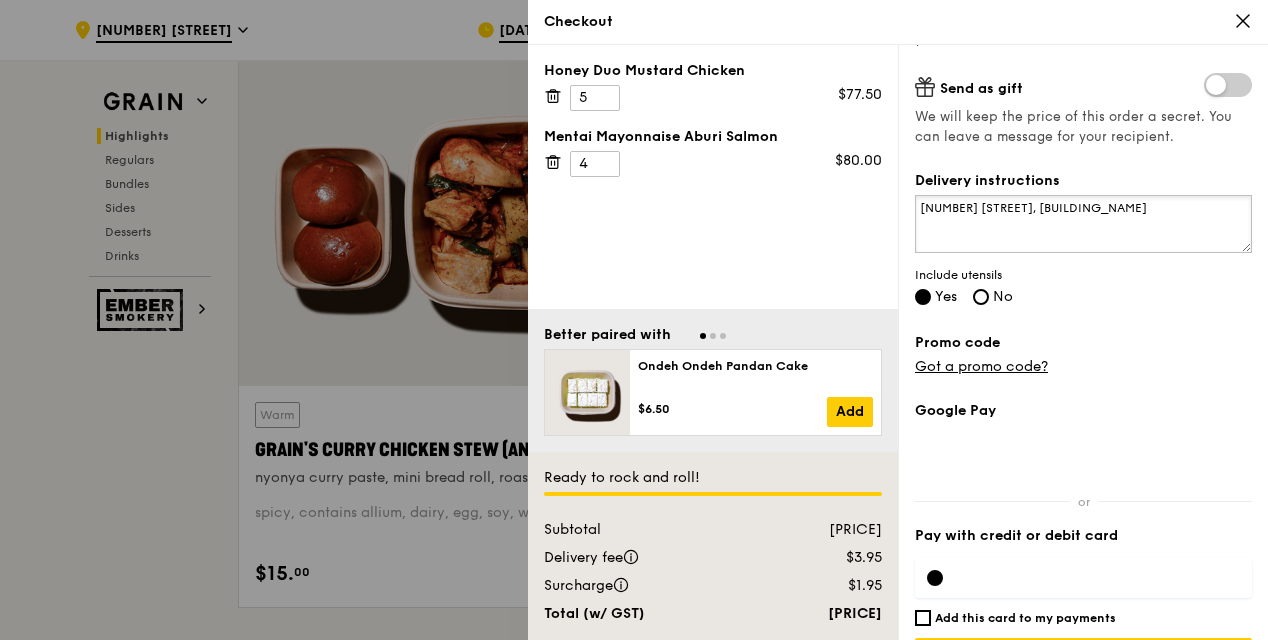 click on "[NUMBER] [STREET], [BUILDING_NAME]" at bounding box center [1083, 224] 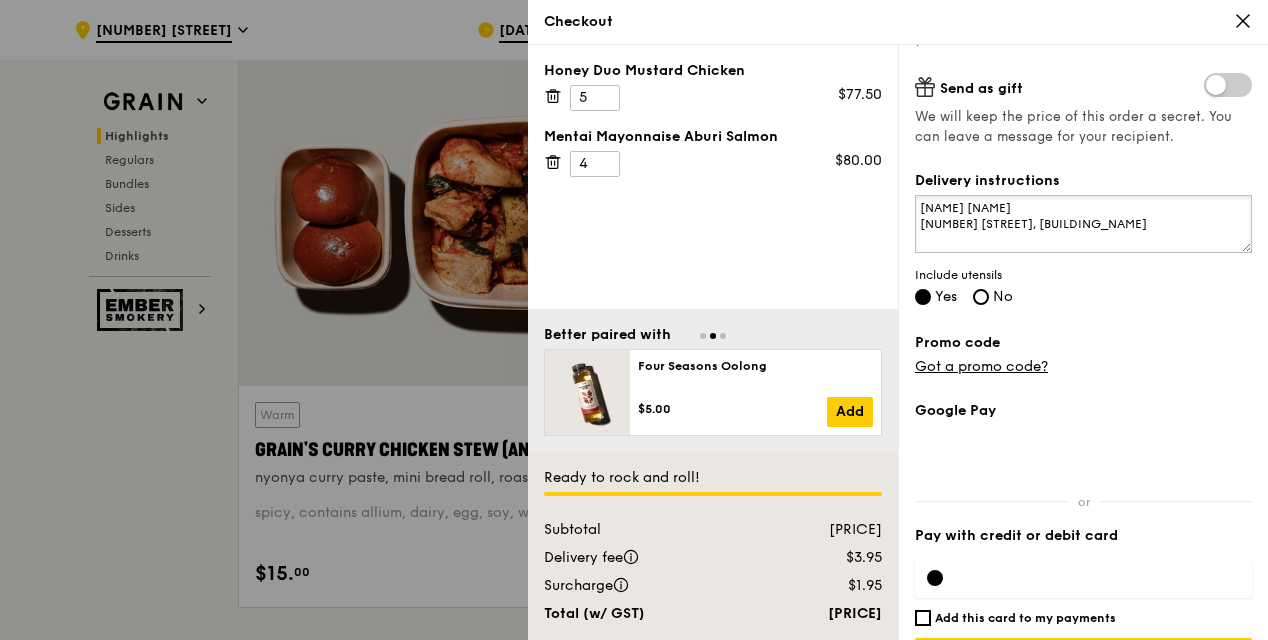 click on "[NAME] [NAME]
[NUMBER] [STREET], [BUILDING_NAME]" at bounding box center [1083, 224] 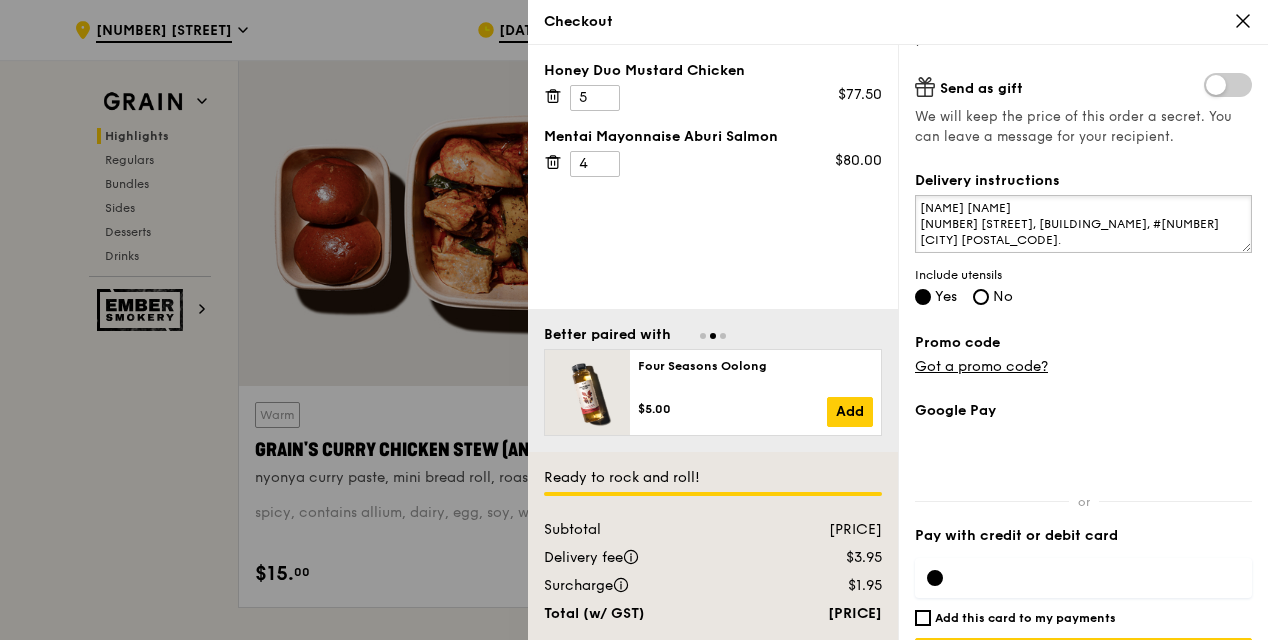 scroll, scrollTop: 0, scrollLeft: 0, axis: both 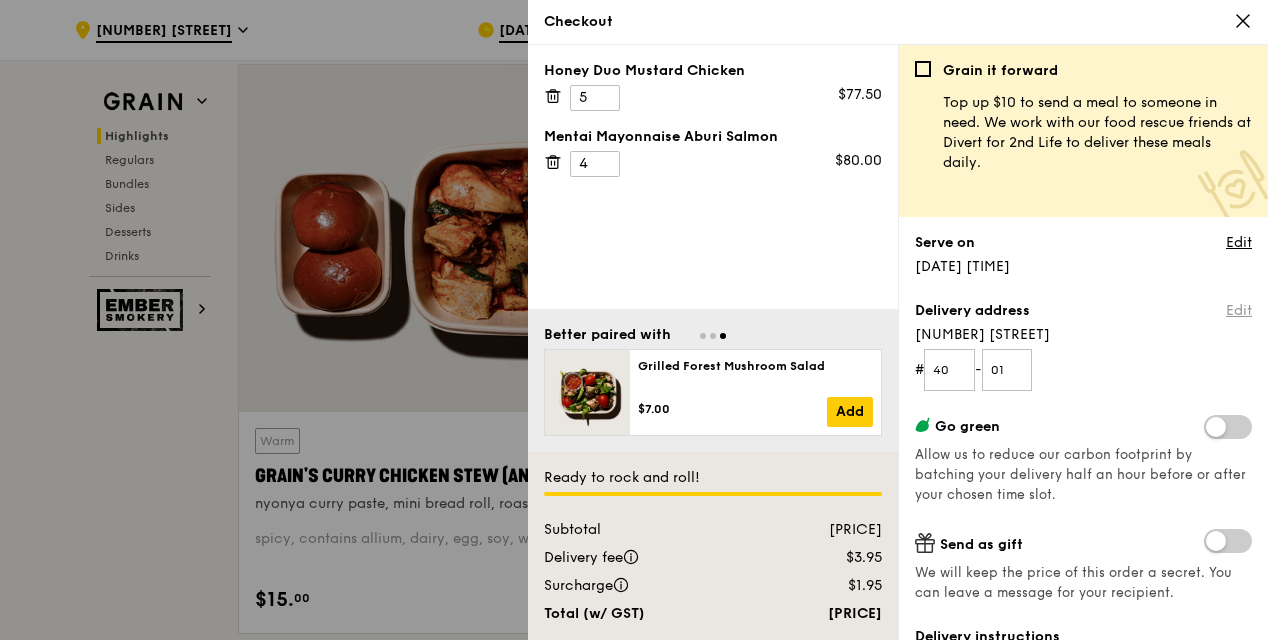 type on "[NAME] [NAME]
[NUMBER] [STREET], [BUILDING_NAME], #[NUMBER]
[CITY] [POSTAL_CODE]." 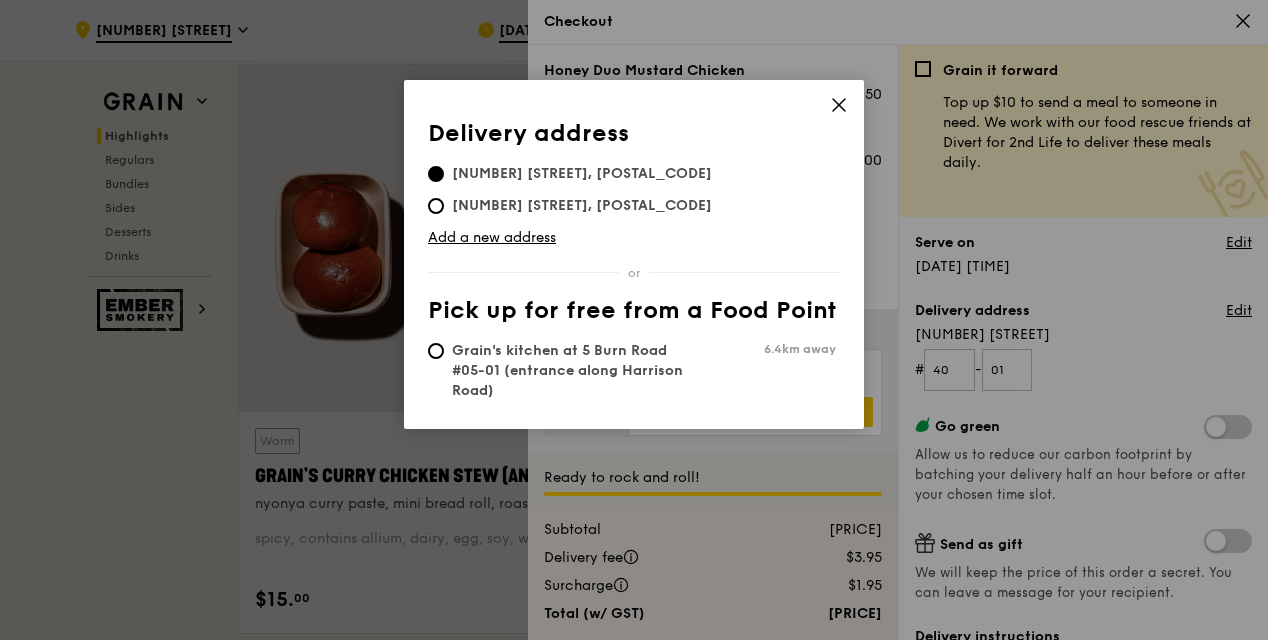 click 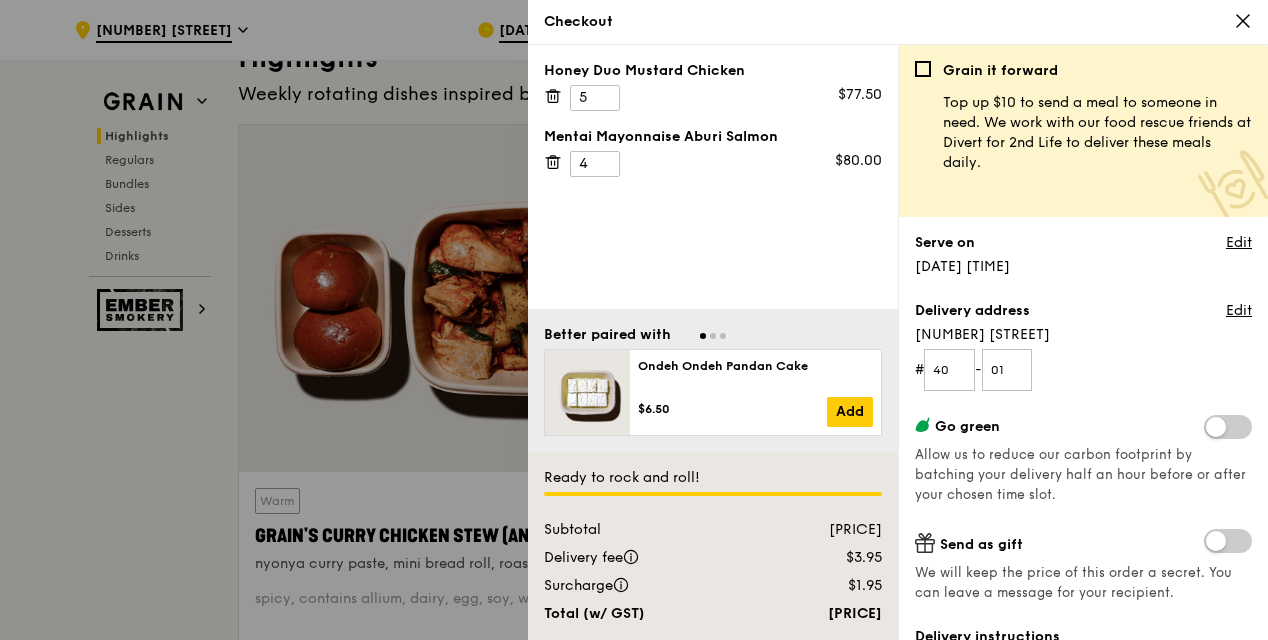 scroll, scrollTop: 655, scrollLeft: 0, axis: vertical 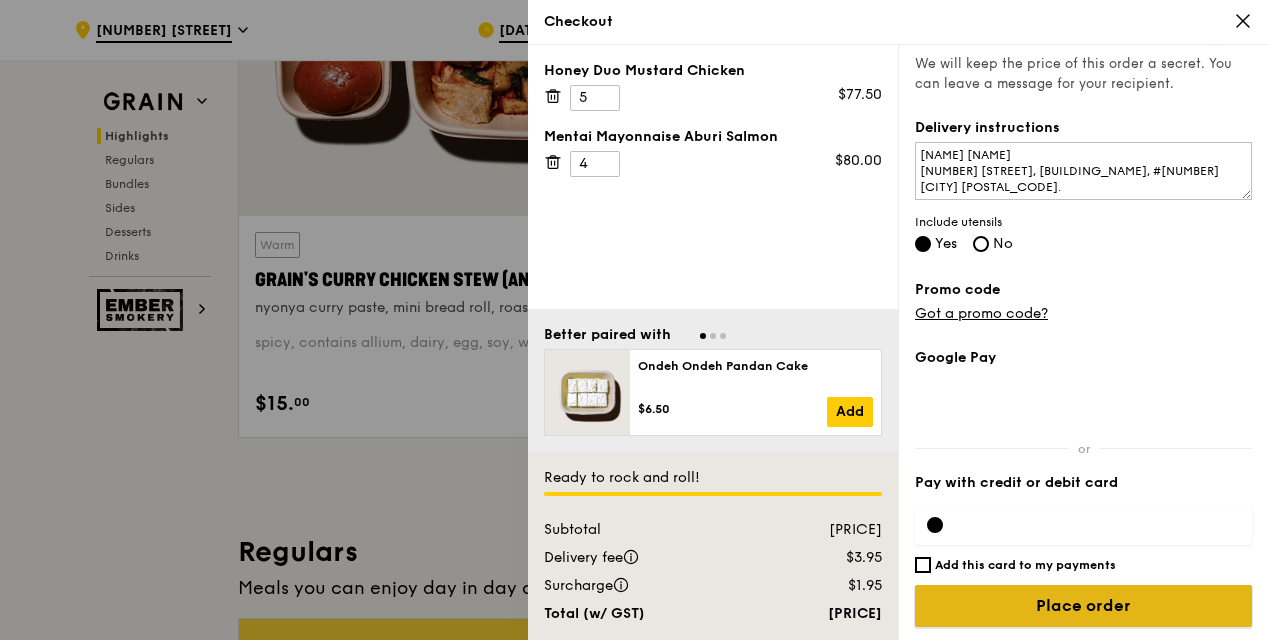 click on "Place order" at bounding box center (1083, 606) 